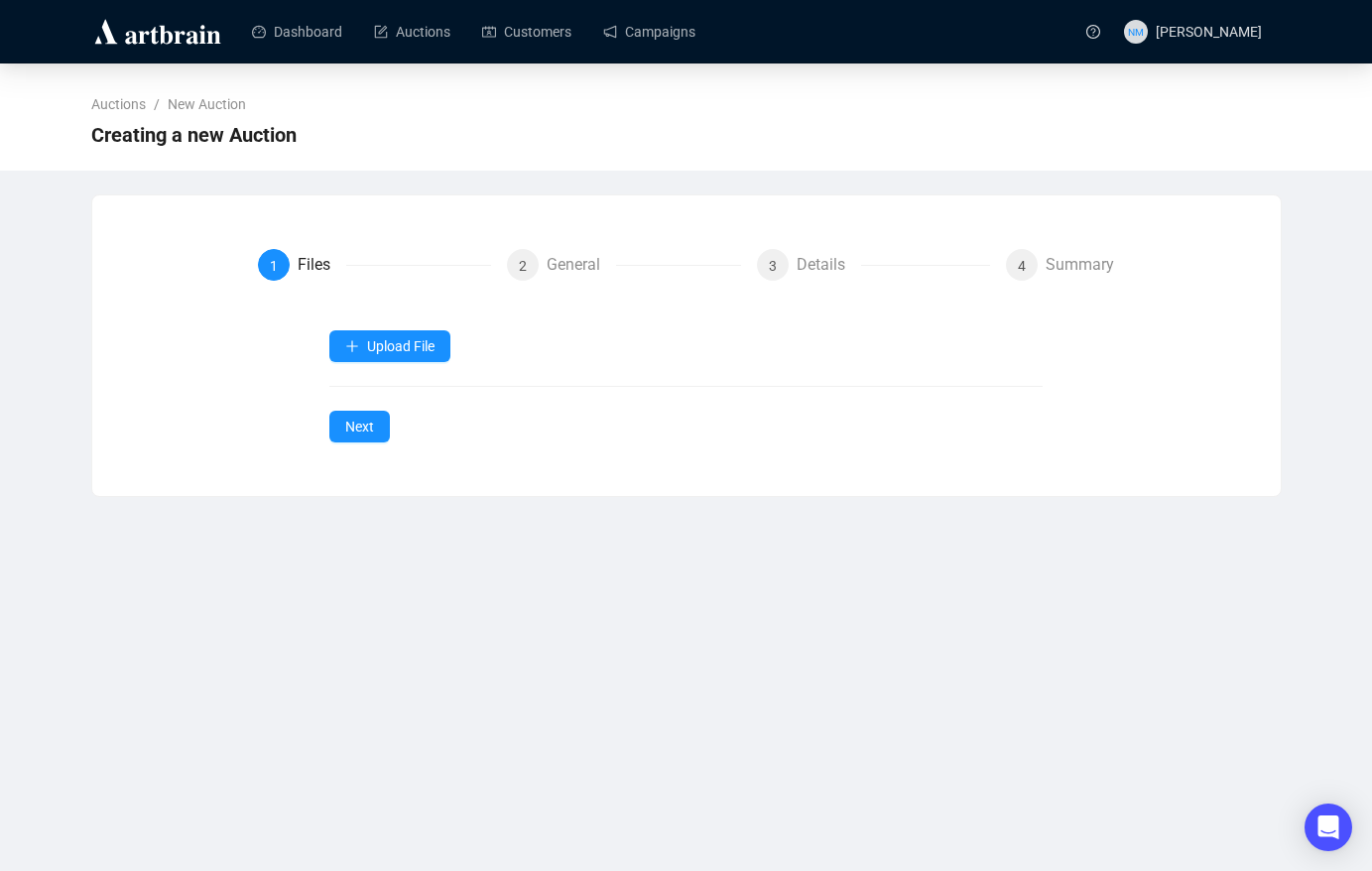 scroll, scrollTop: 0, scrollLeft: 0, axis: both 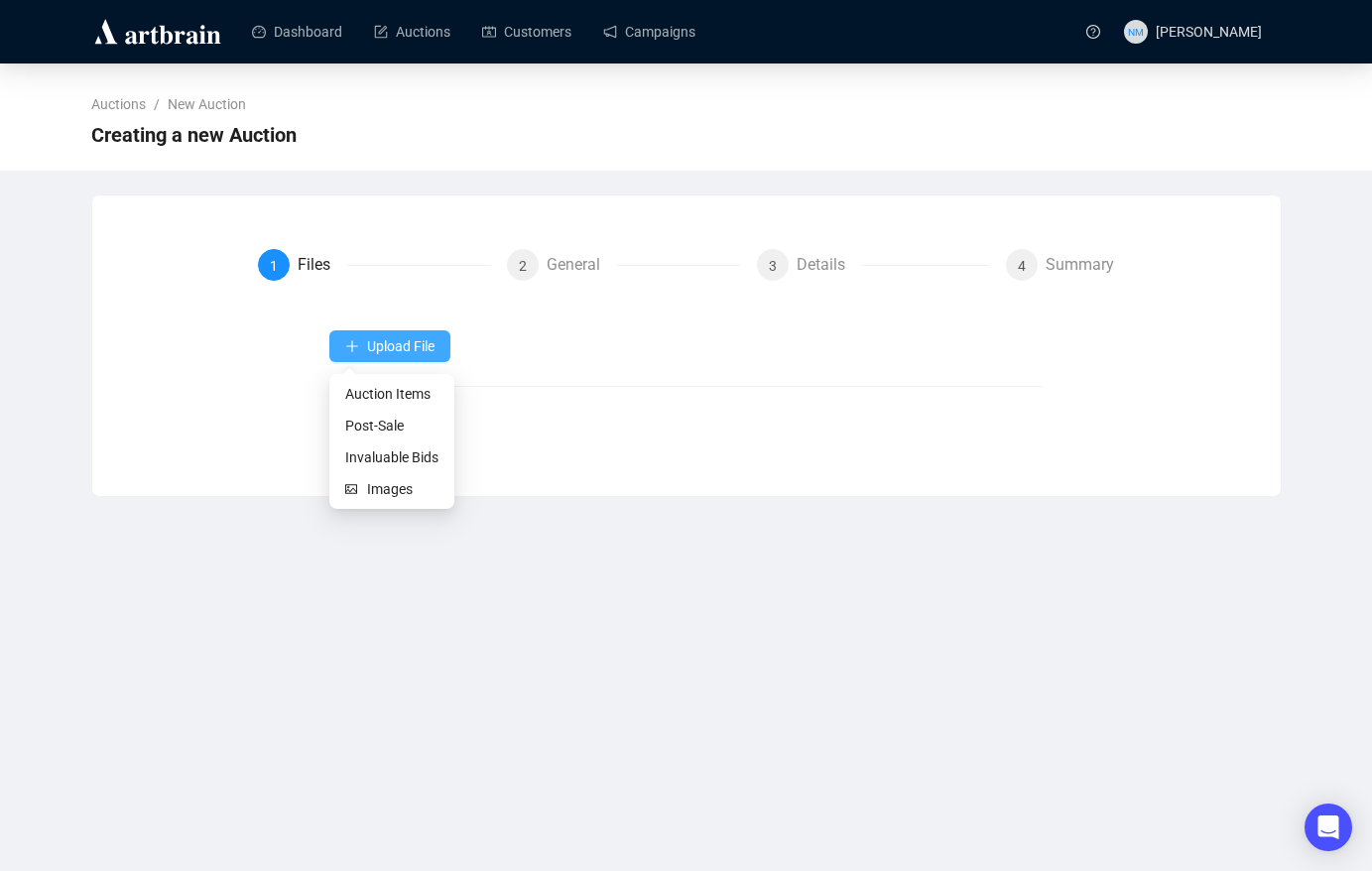 click on "Upload File" at bounding box center (401, 346) 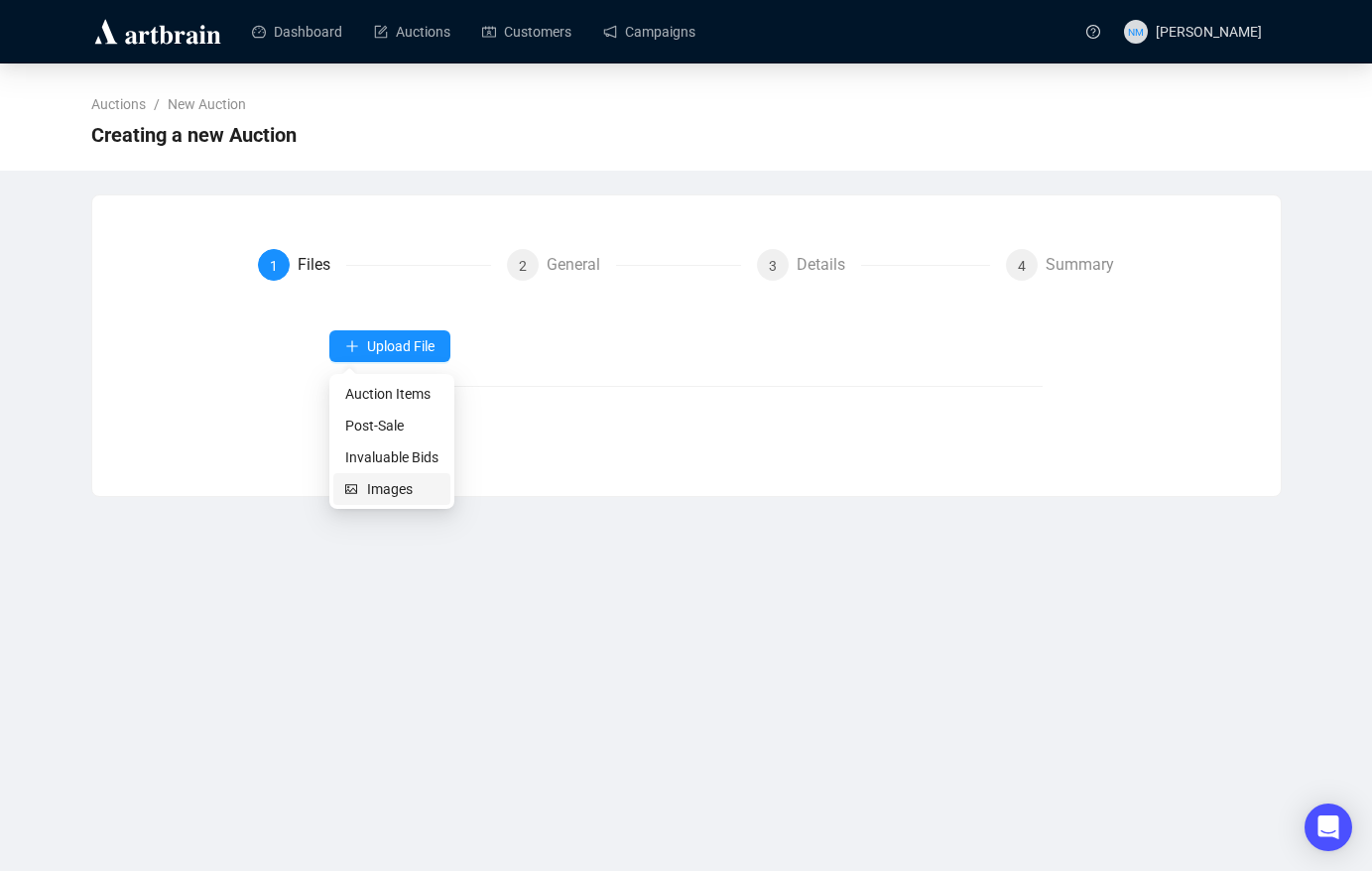 click on "Images" at bounding box center [403, 489] 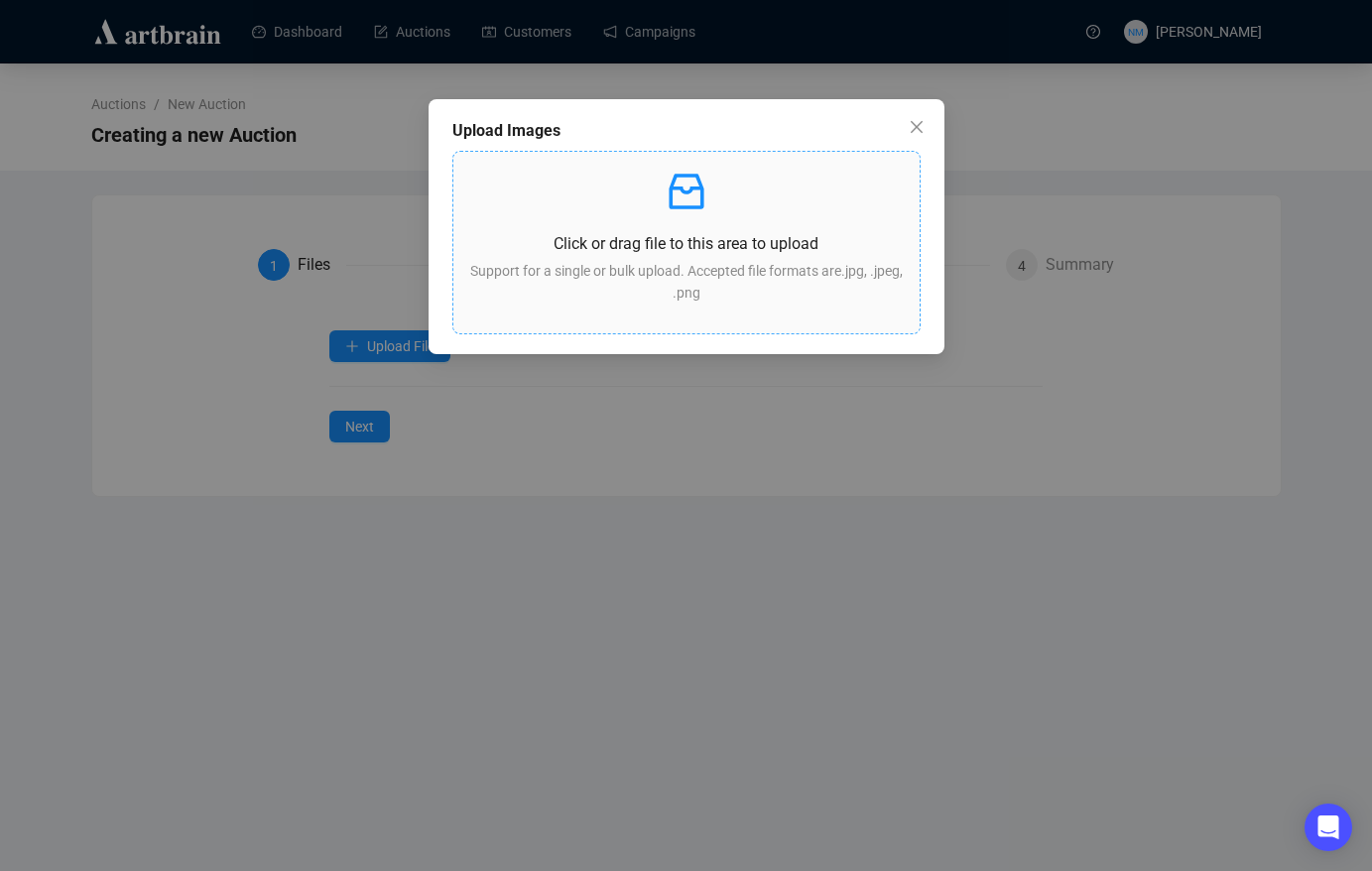click on "Support for a single or bulk upload. Accepted file formats are  .jpg, .jpeg, .png" at bounding box center [686, 282] 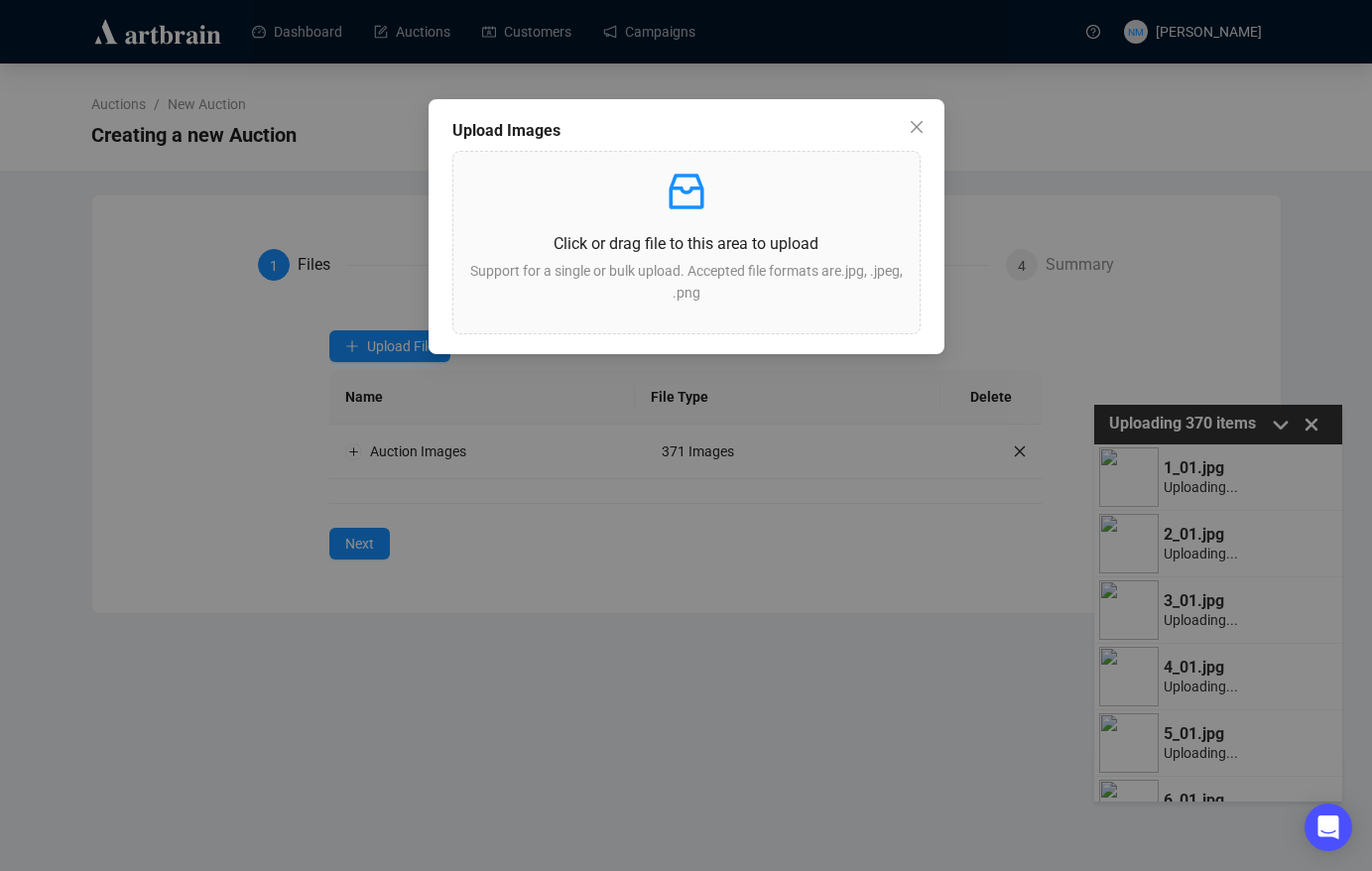 click on "Upload Images Click or drag file to this area to upload Support for a single or bulk upload. Accepted file formats are  .jpg, .jpeg, .png" at bounding box center [686, 436] 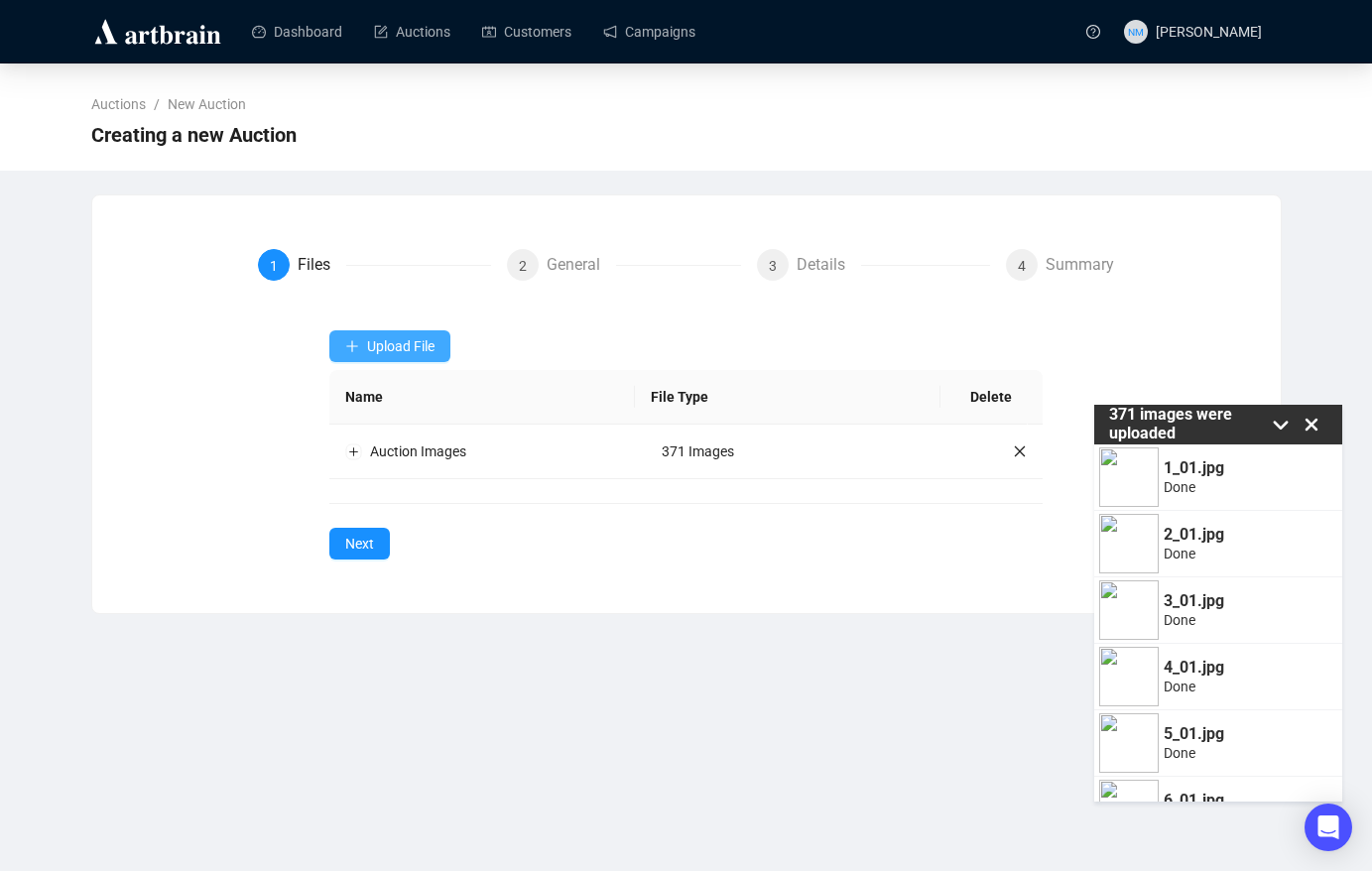 click on "Upload File" at bounding box center [401, 346] 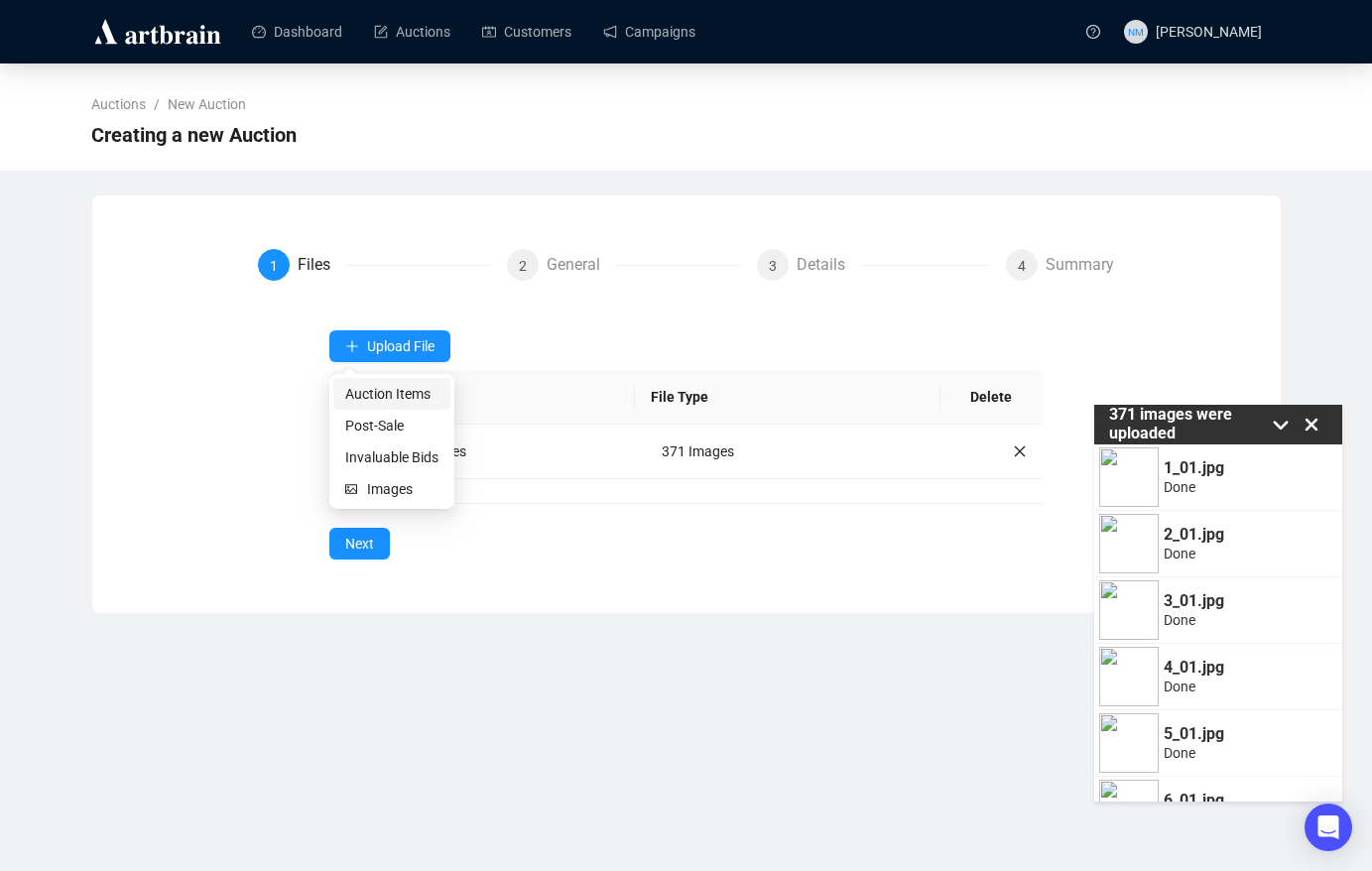 click on "Auction Items" at bounding box center [392, 394] 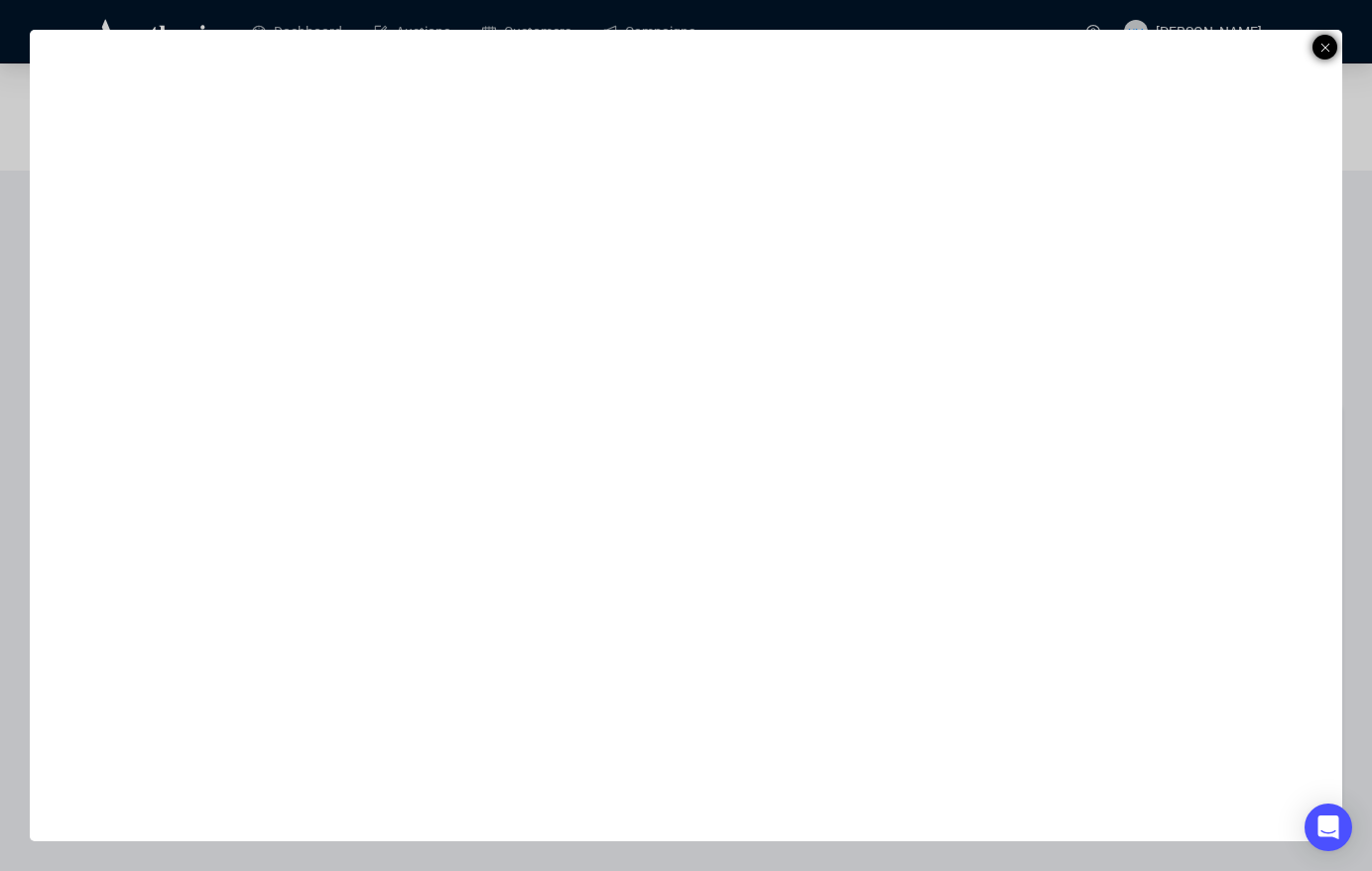 click 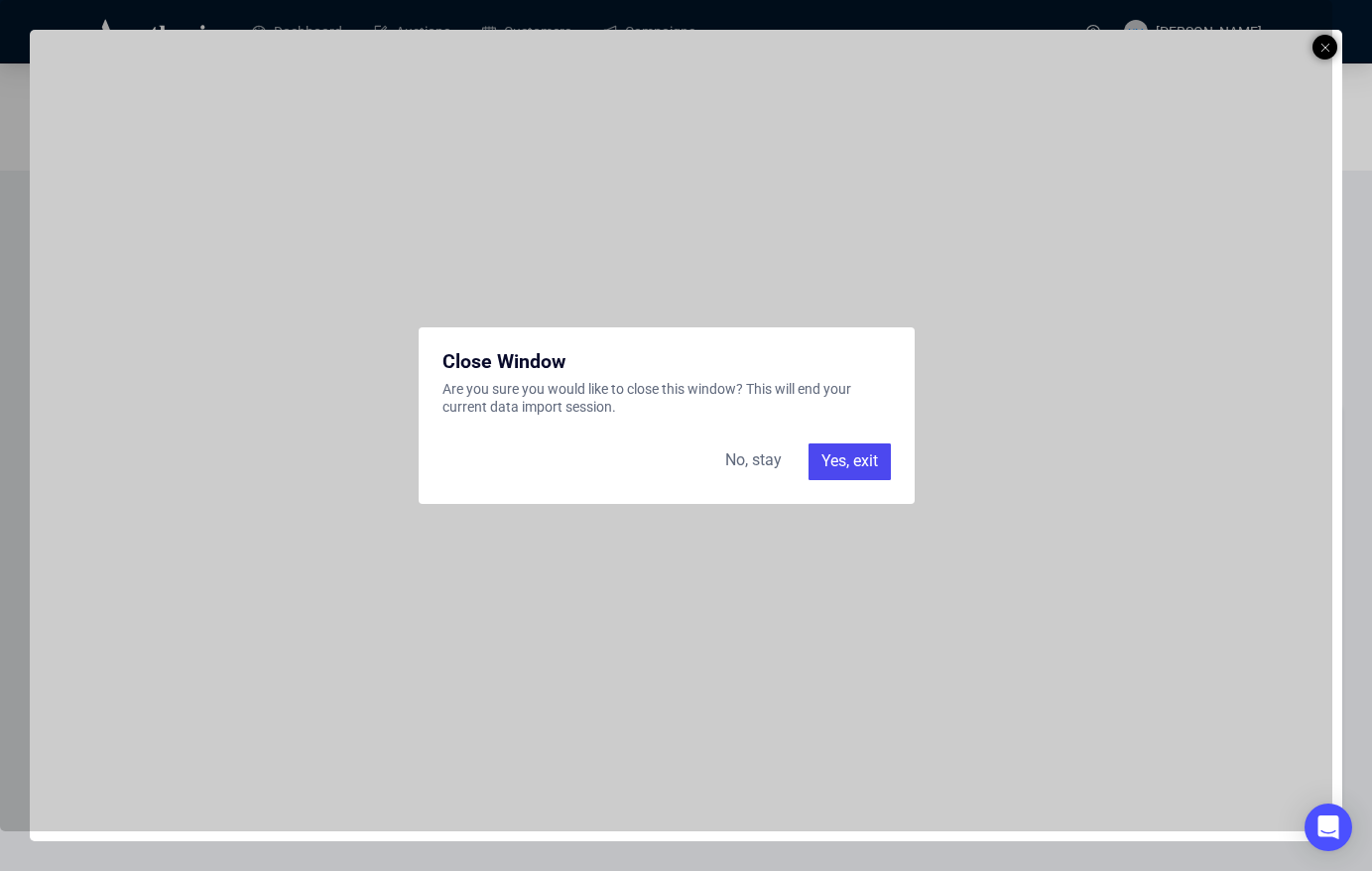 click on "Yes, exit" at bounding box center [849, 461] 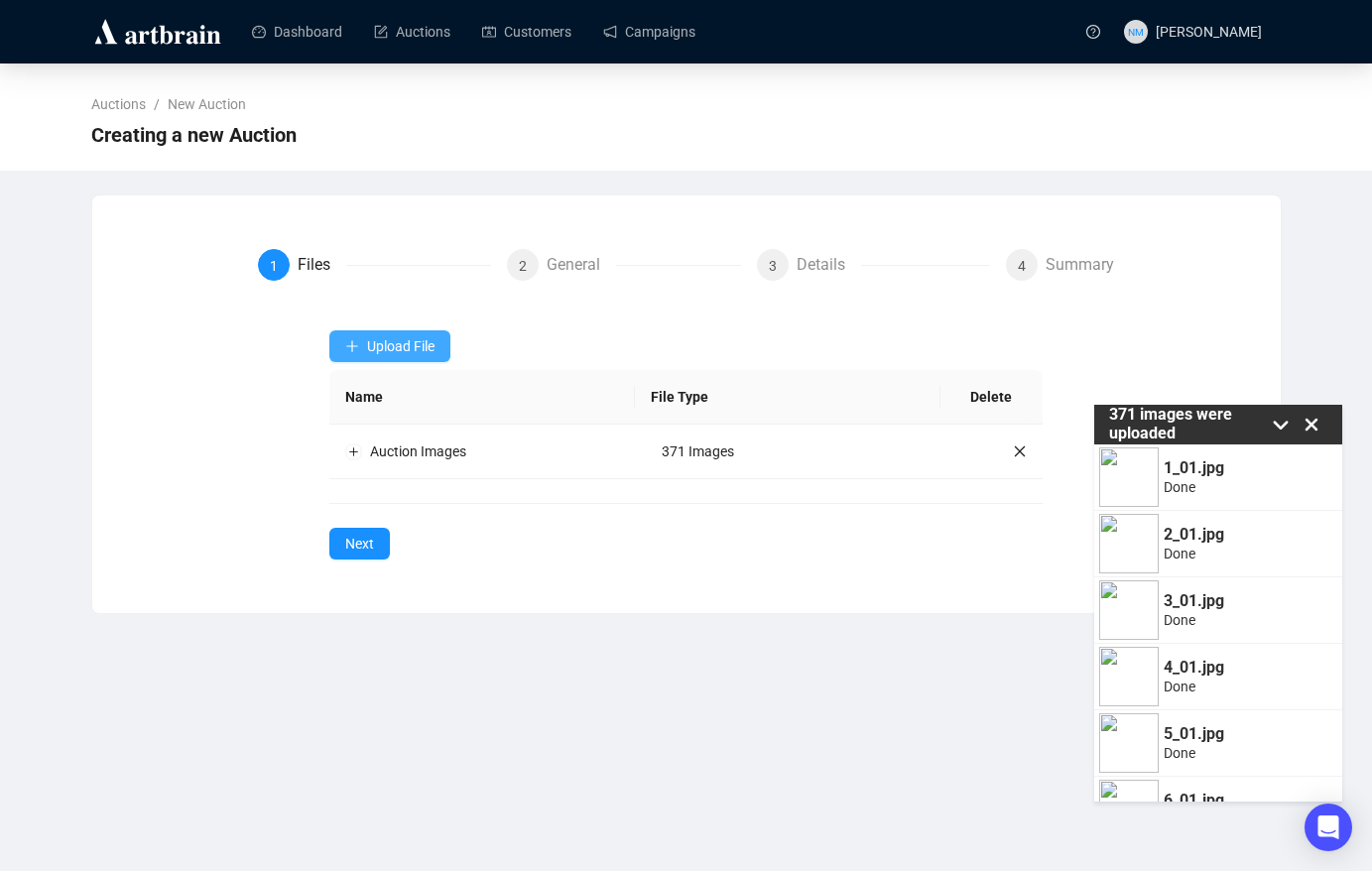 click on "Upload File" at bounding box center [401, 346] 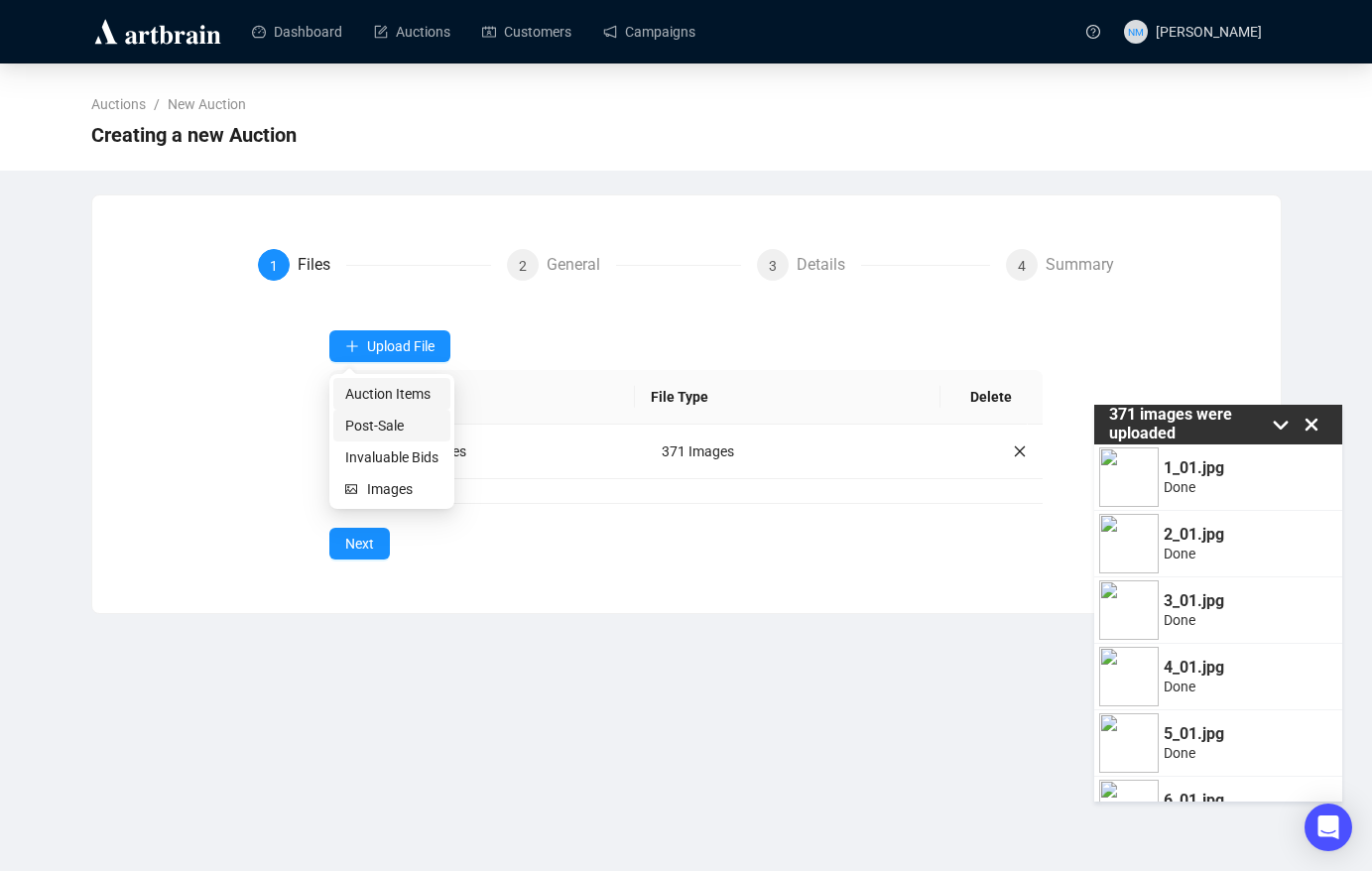click on "Auction Items" at bounding box center (392, 394) 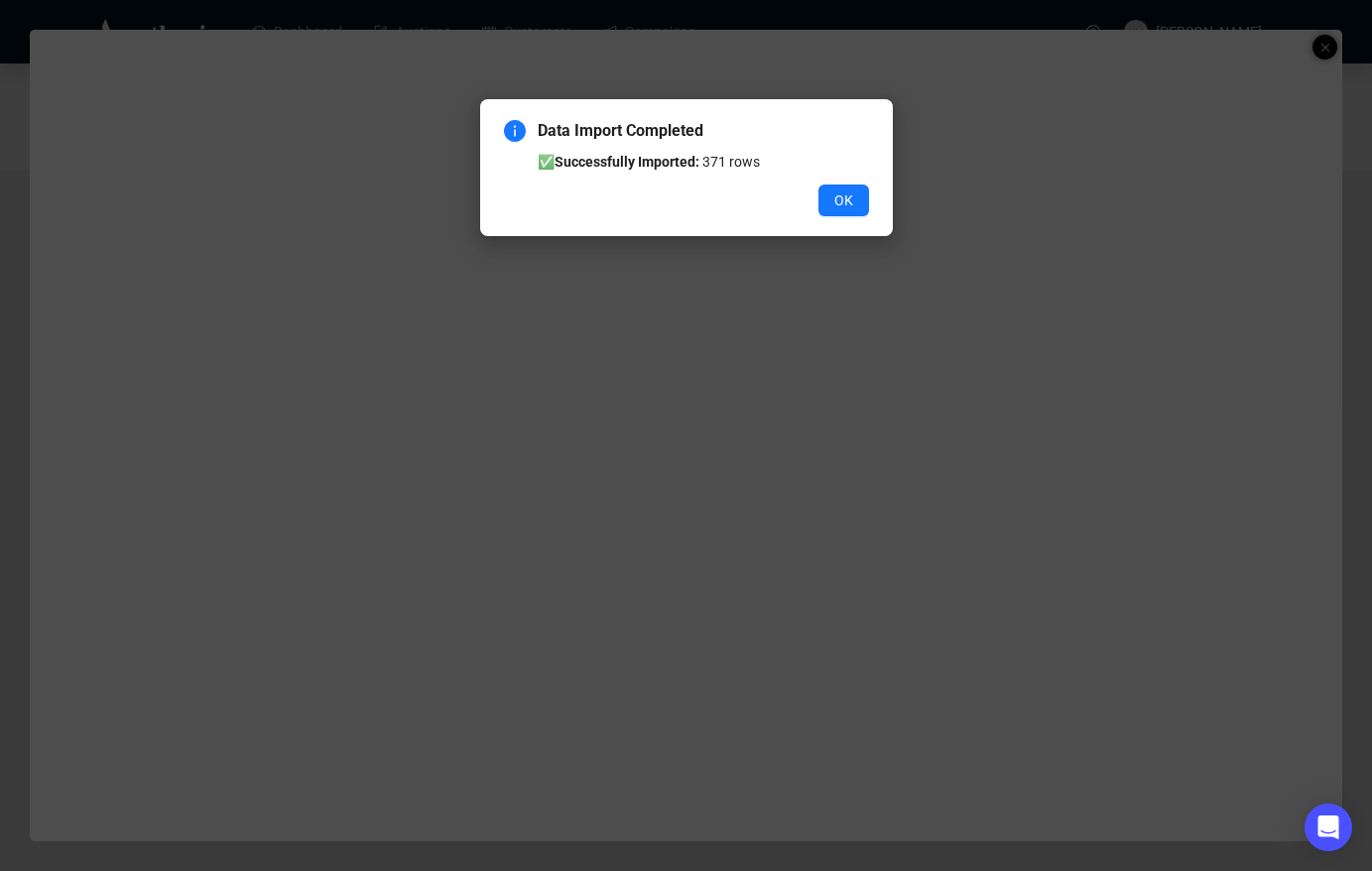 click on "OK" at bounding box center (843, 200) 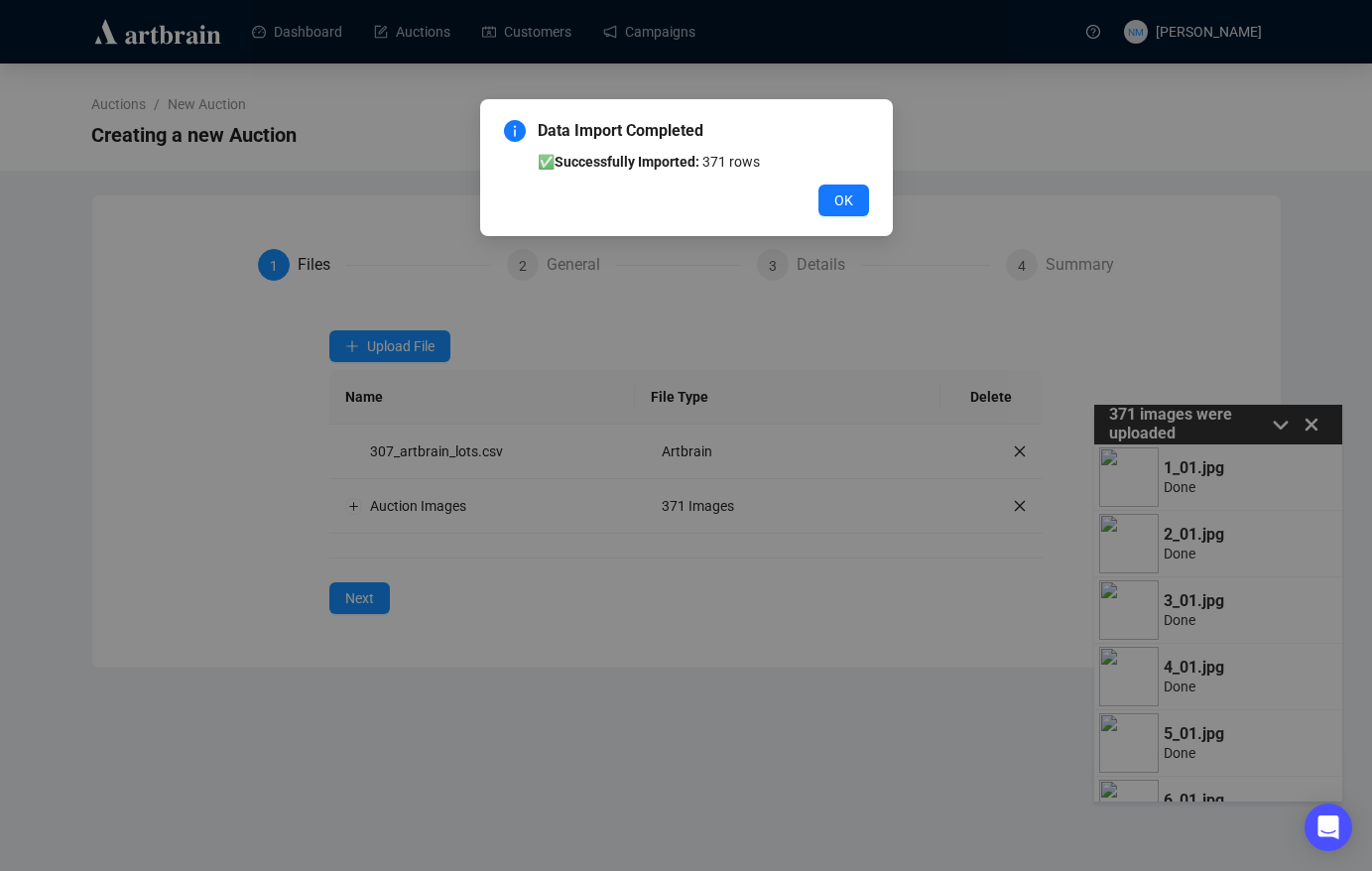 click on "Data Import Completed ✅  Successfully Imported:   371   rows OK" at bounding box center (686, 436) 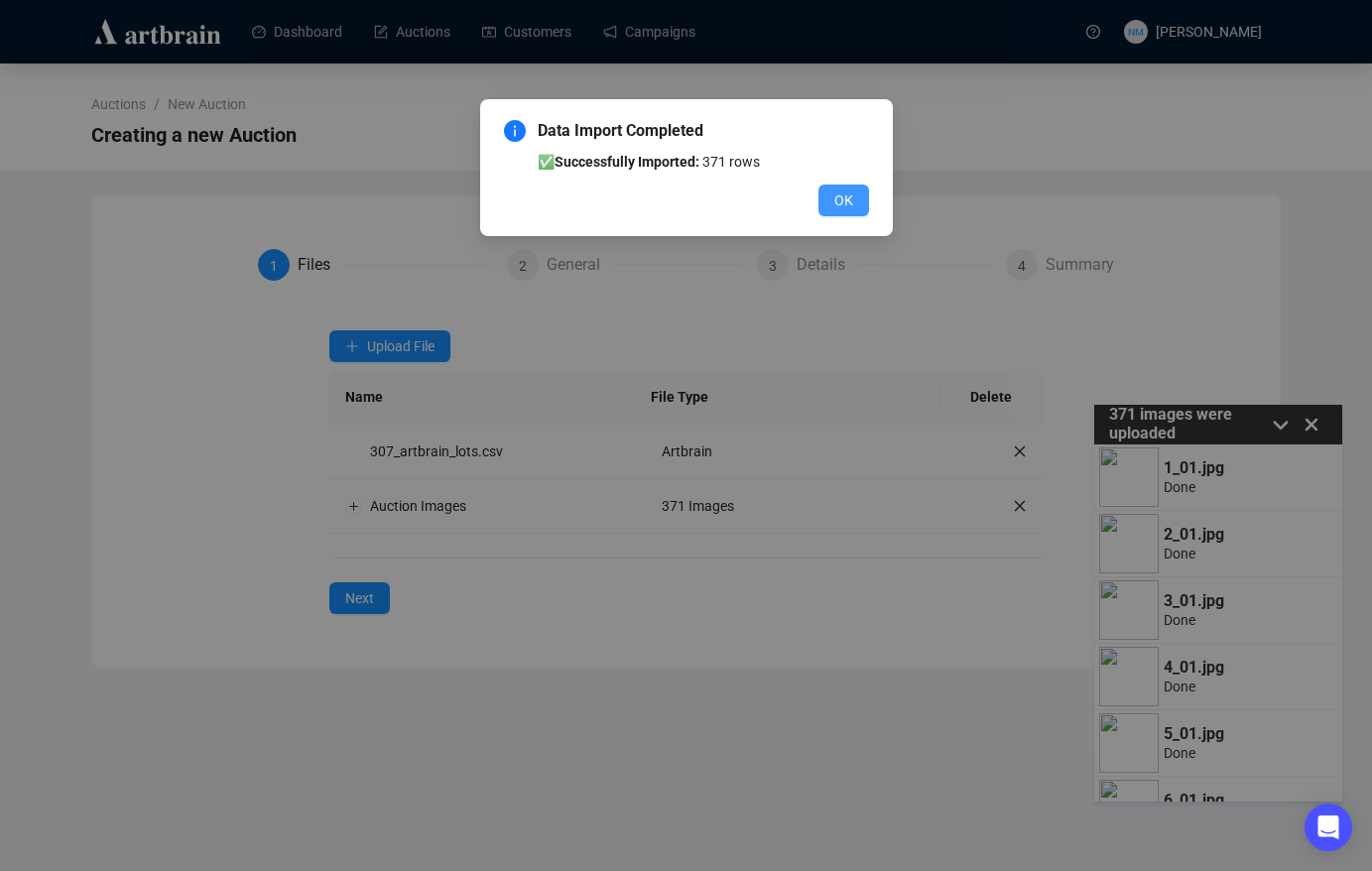 click on "OK" at bounding box center (843, 200) 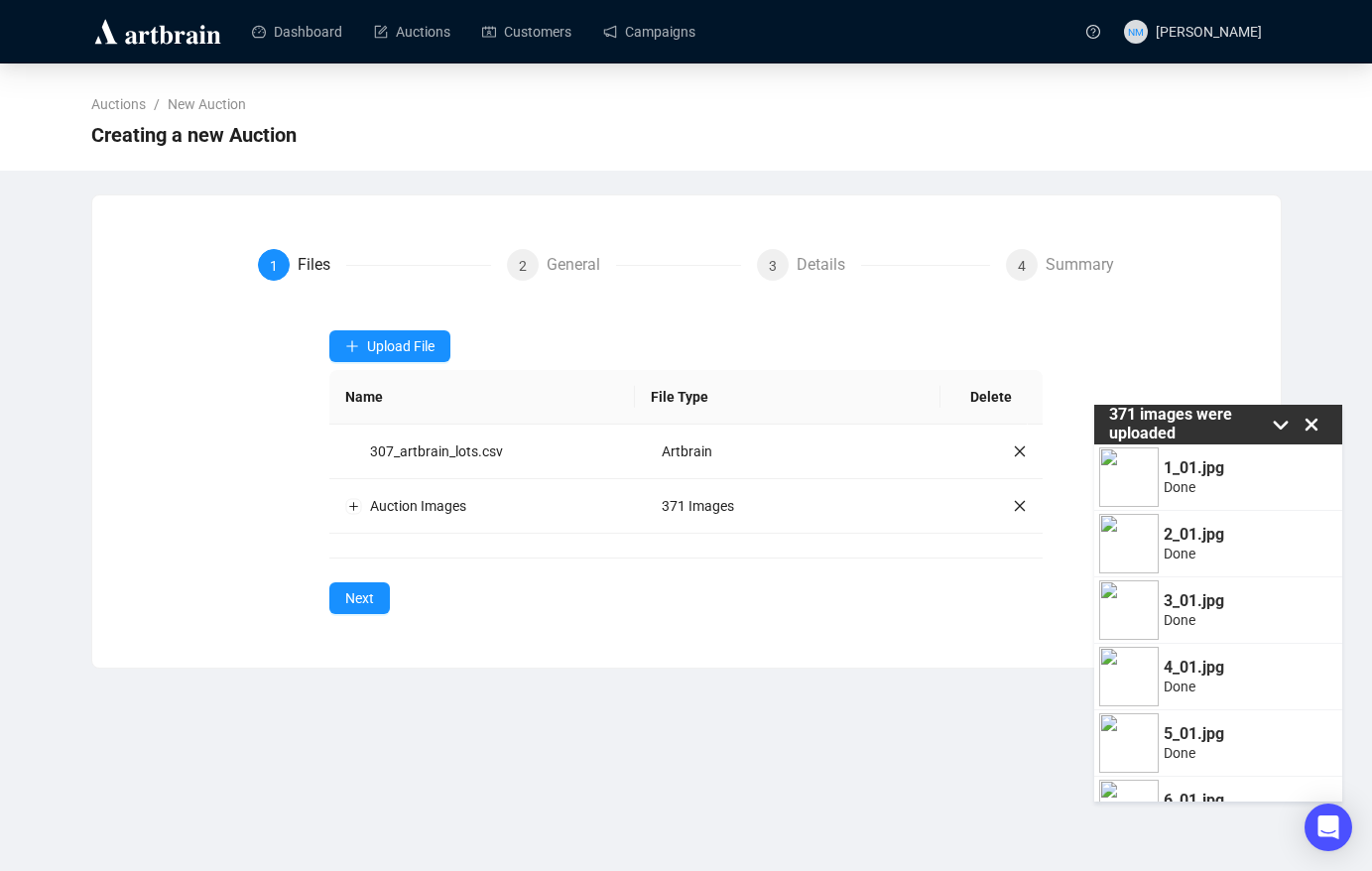 click on "1 Files 2 General 3 Details 4 Summary Upload File Name File Type Delete       307_artbrain_lots.csv Artbrain Auction Images 371 Images Next" at bounding box center (686, 432) 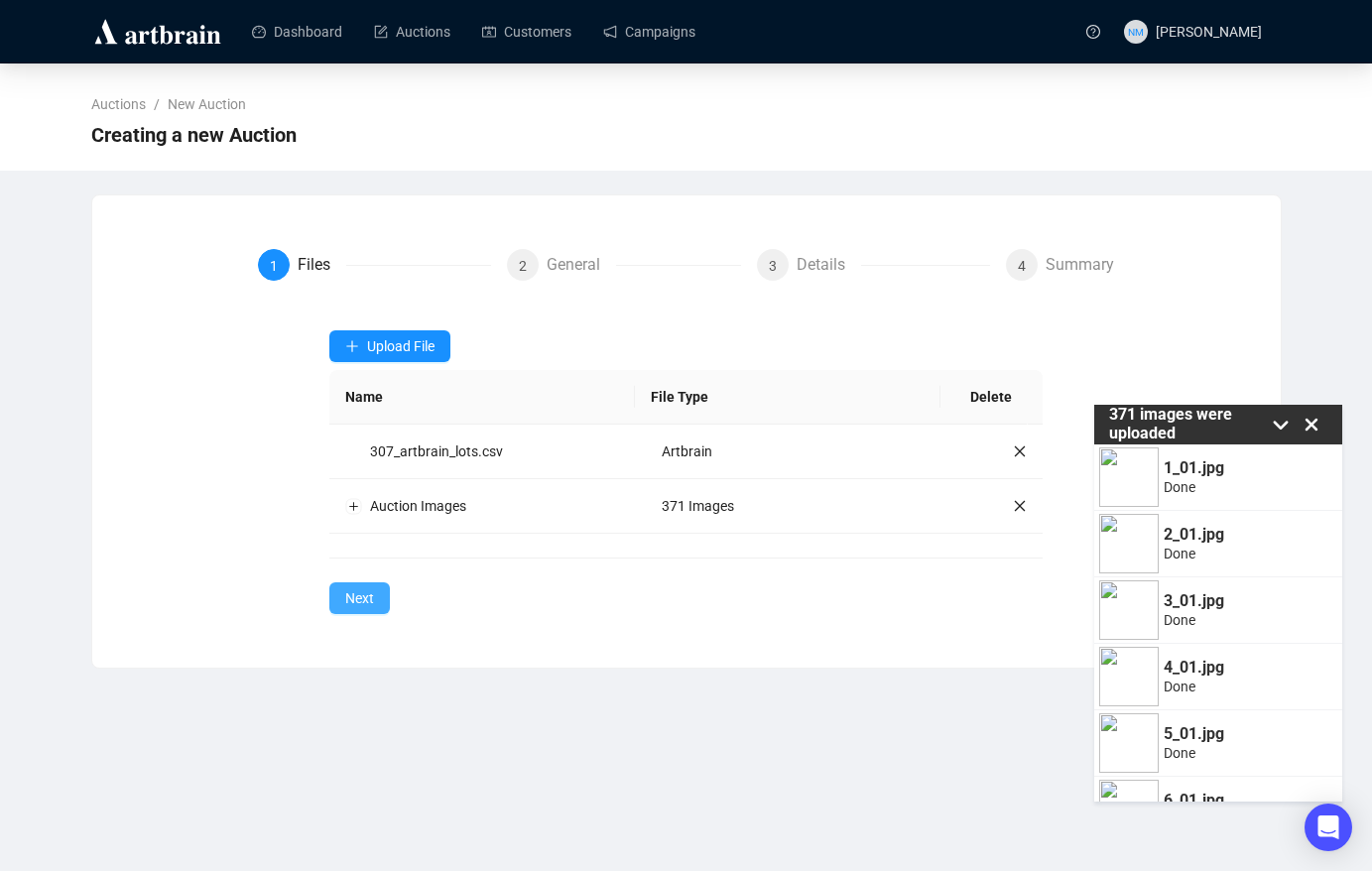click on "Next" at bounding box center [359, 598] 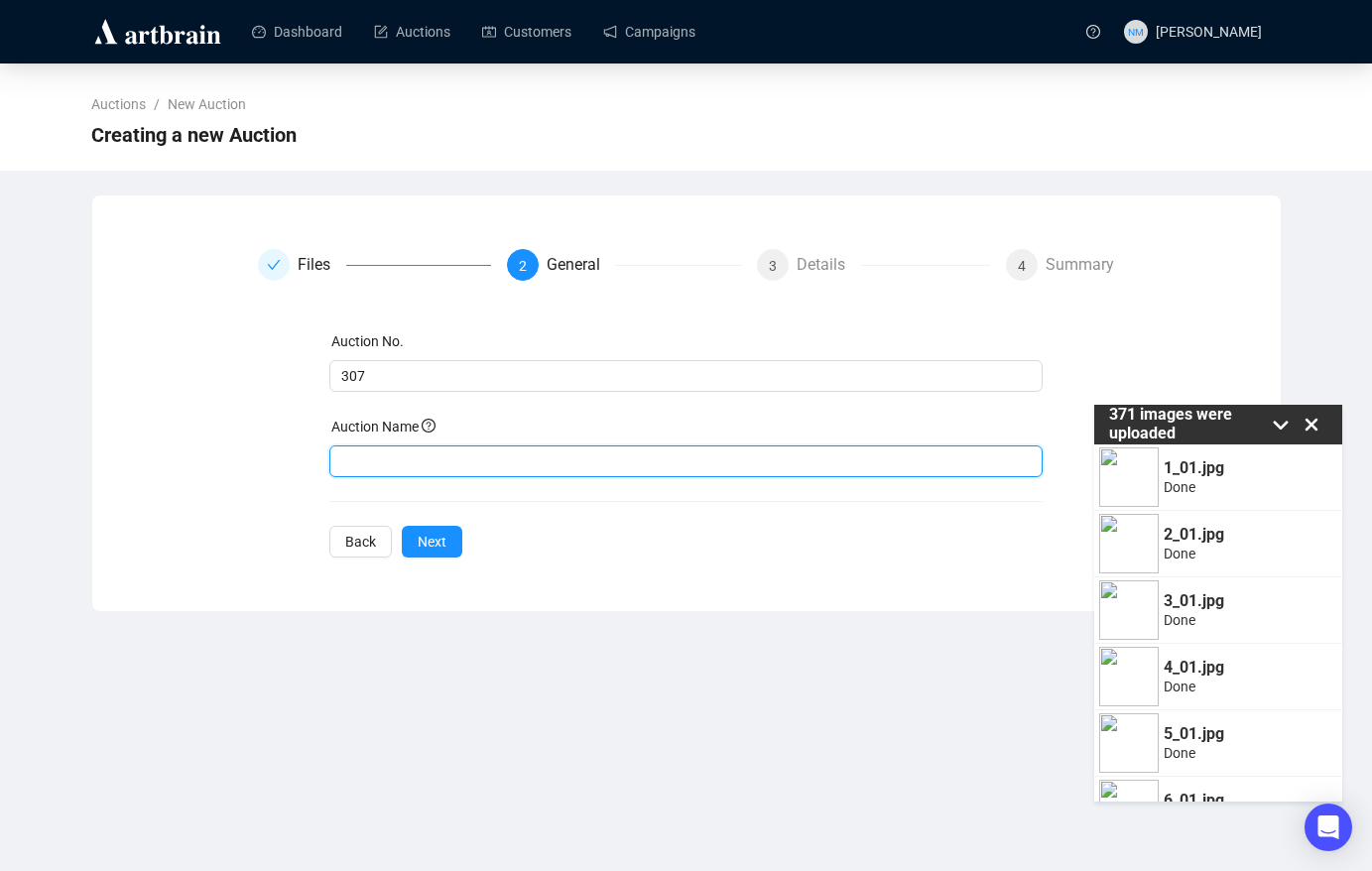 click at bounding box center (686, 461) 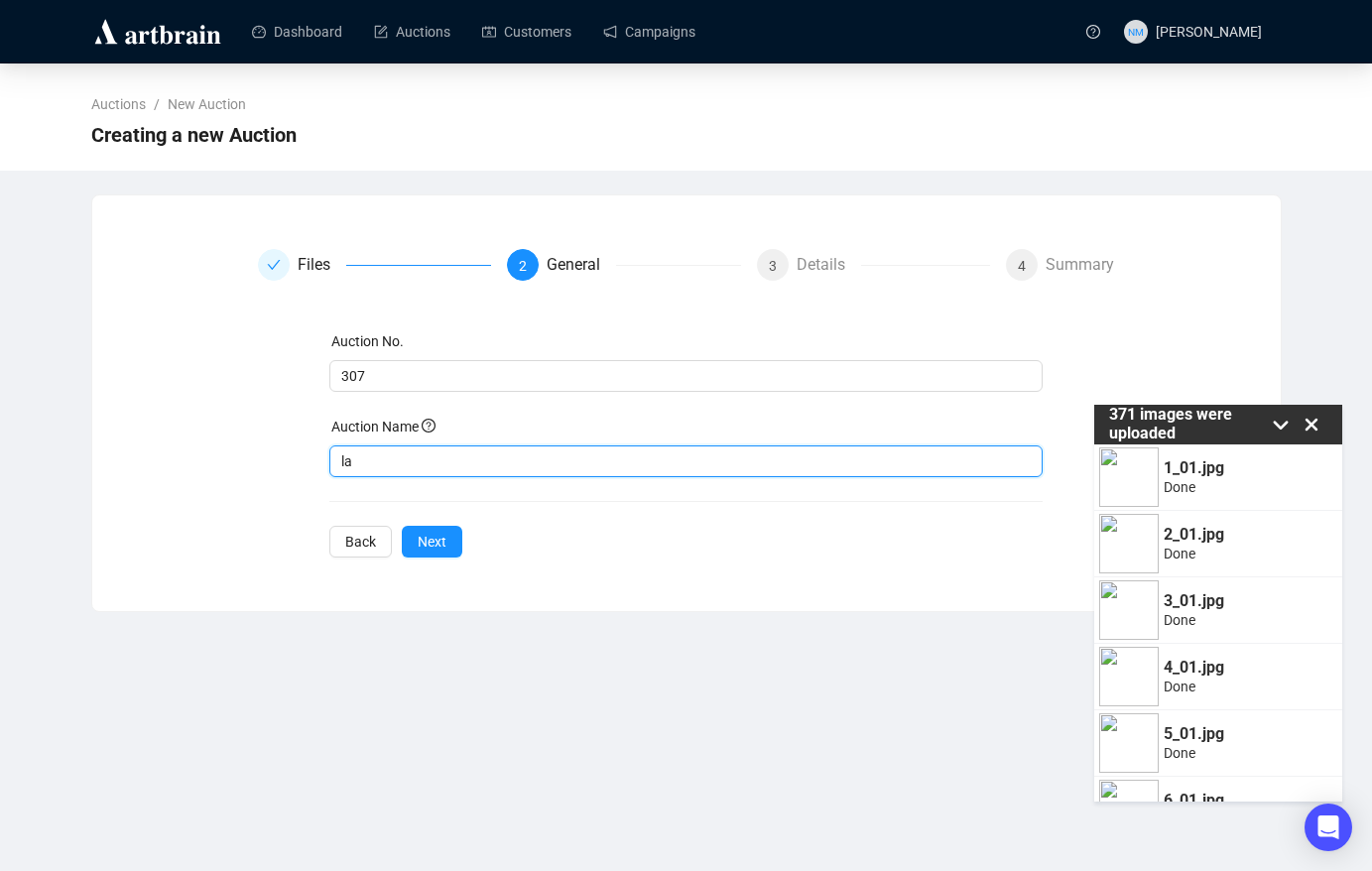 type on "l" 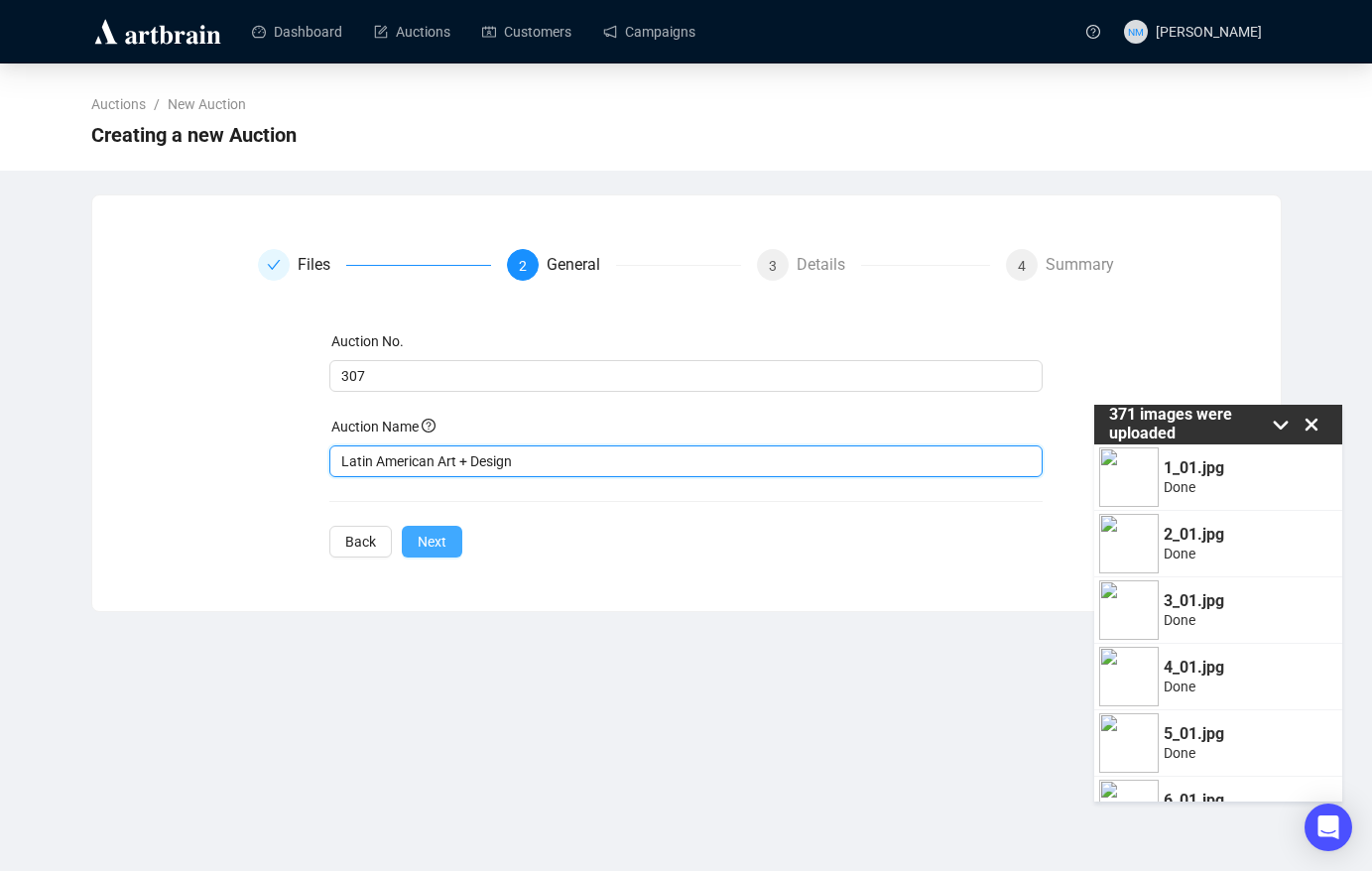 type on "Latin American Art + Design" 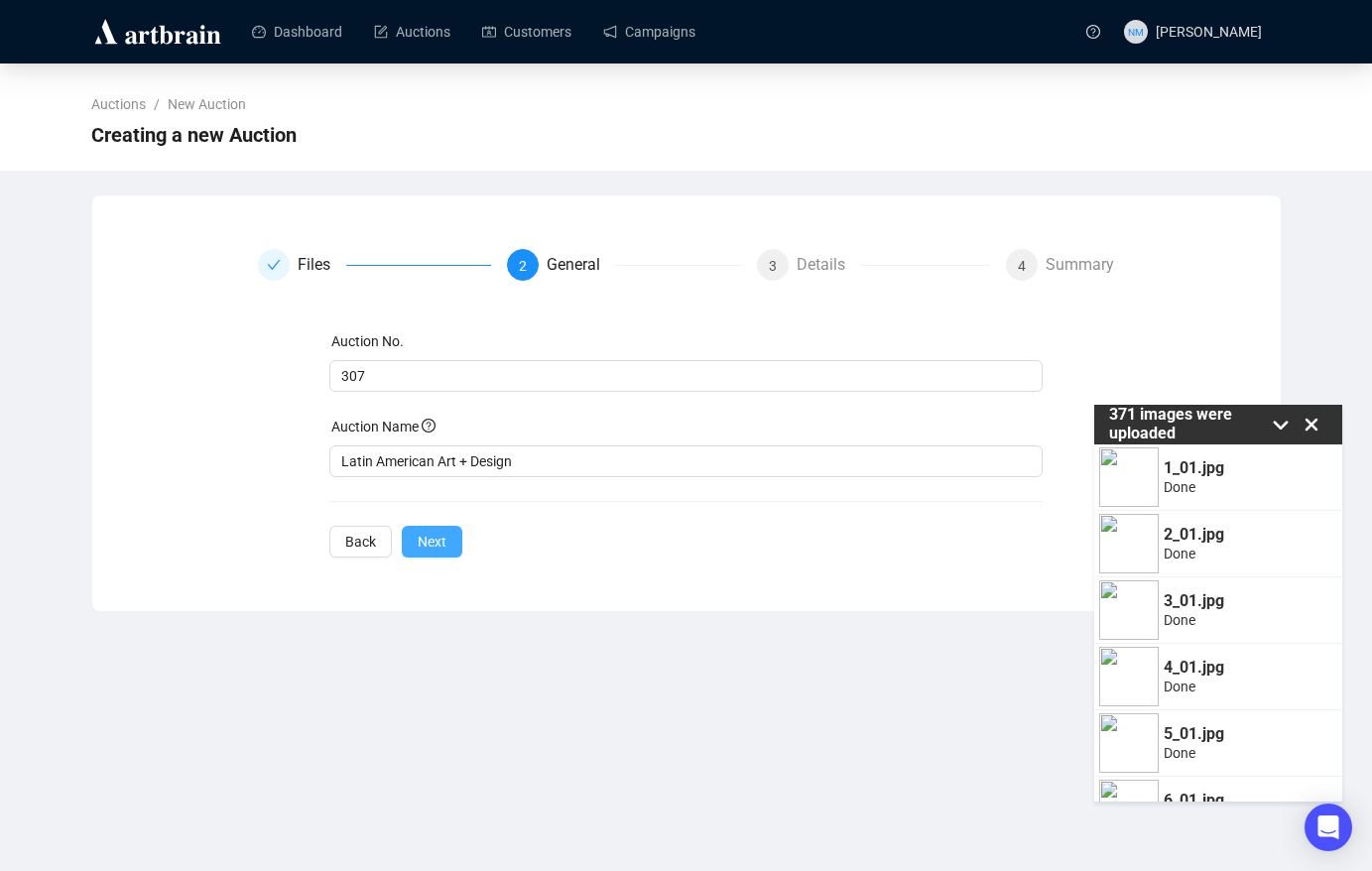 click on "Next" at bounding box center (432, 542) 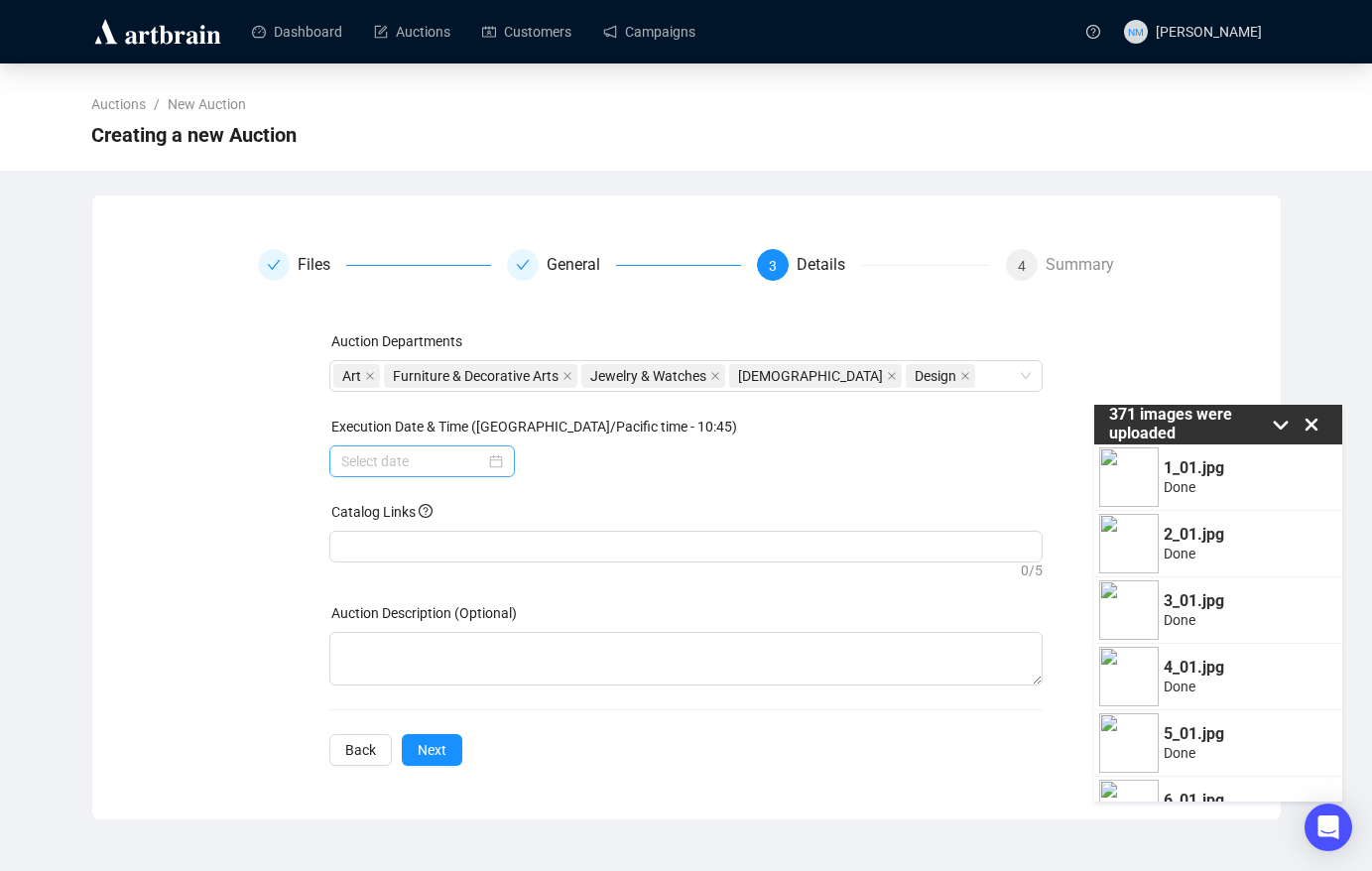 click at bounding box center (422, 461) 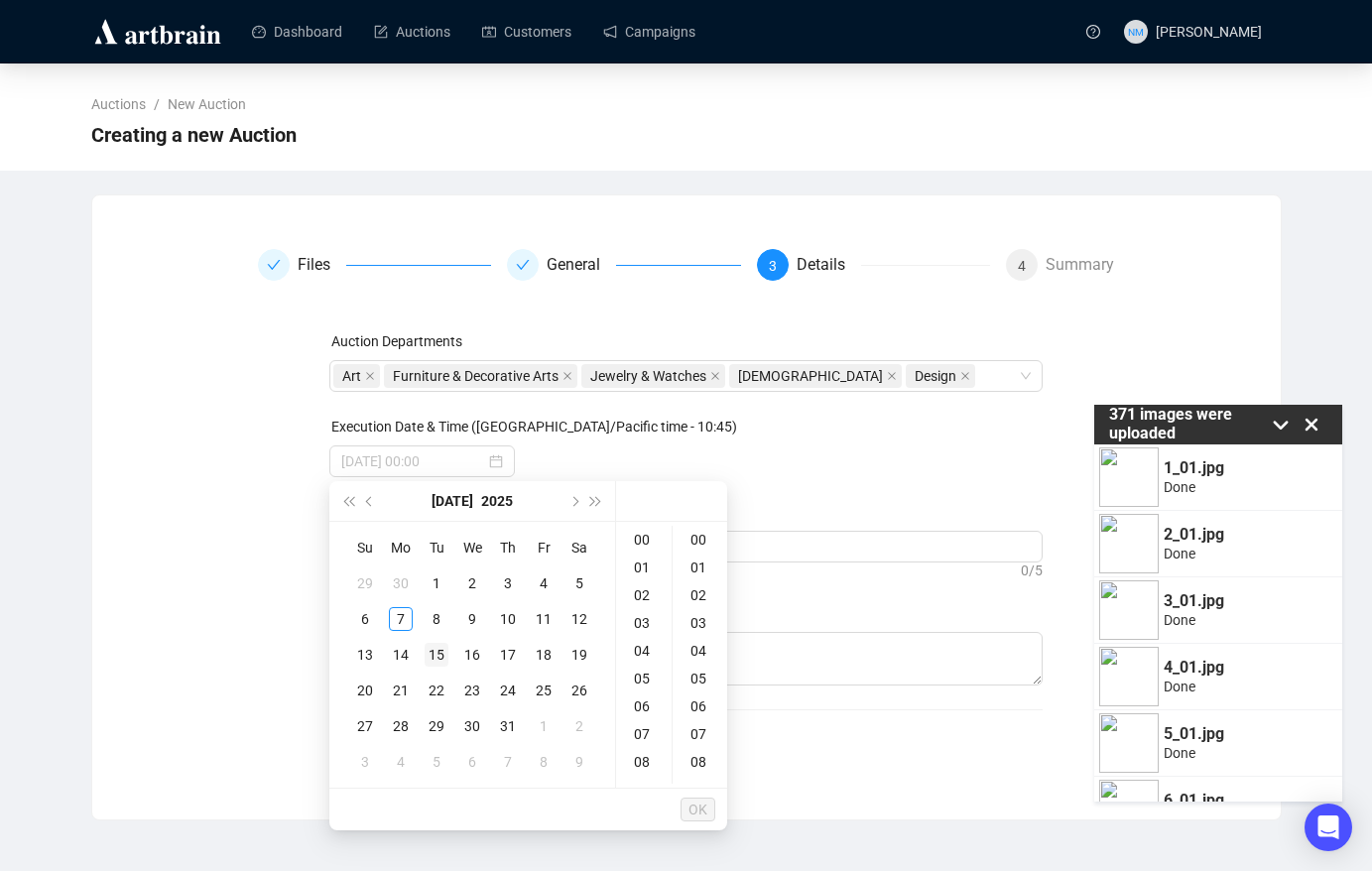 click on "15" at bounding box center (437, 655) 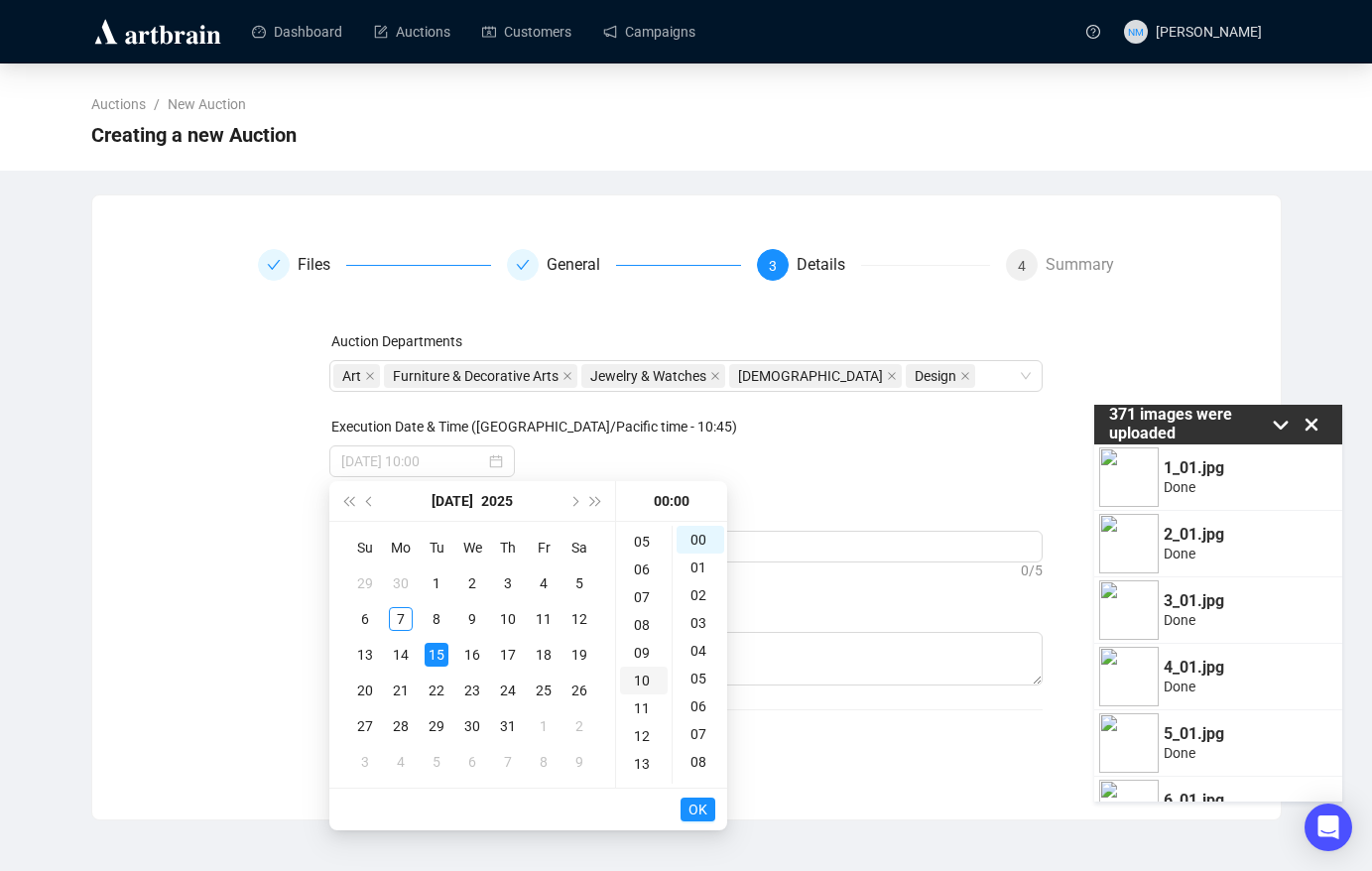 click on "10" at bounding box center [644, 681] 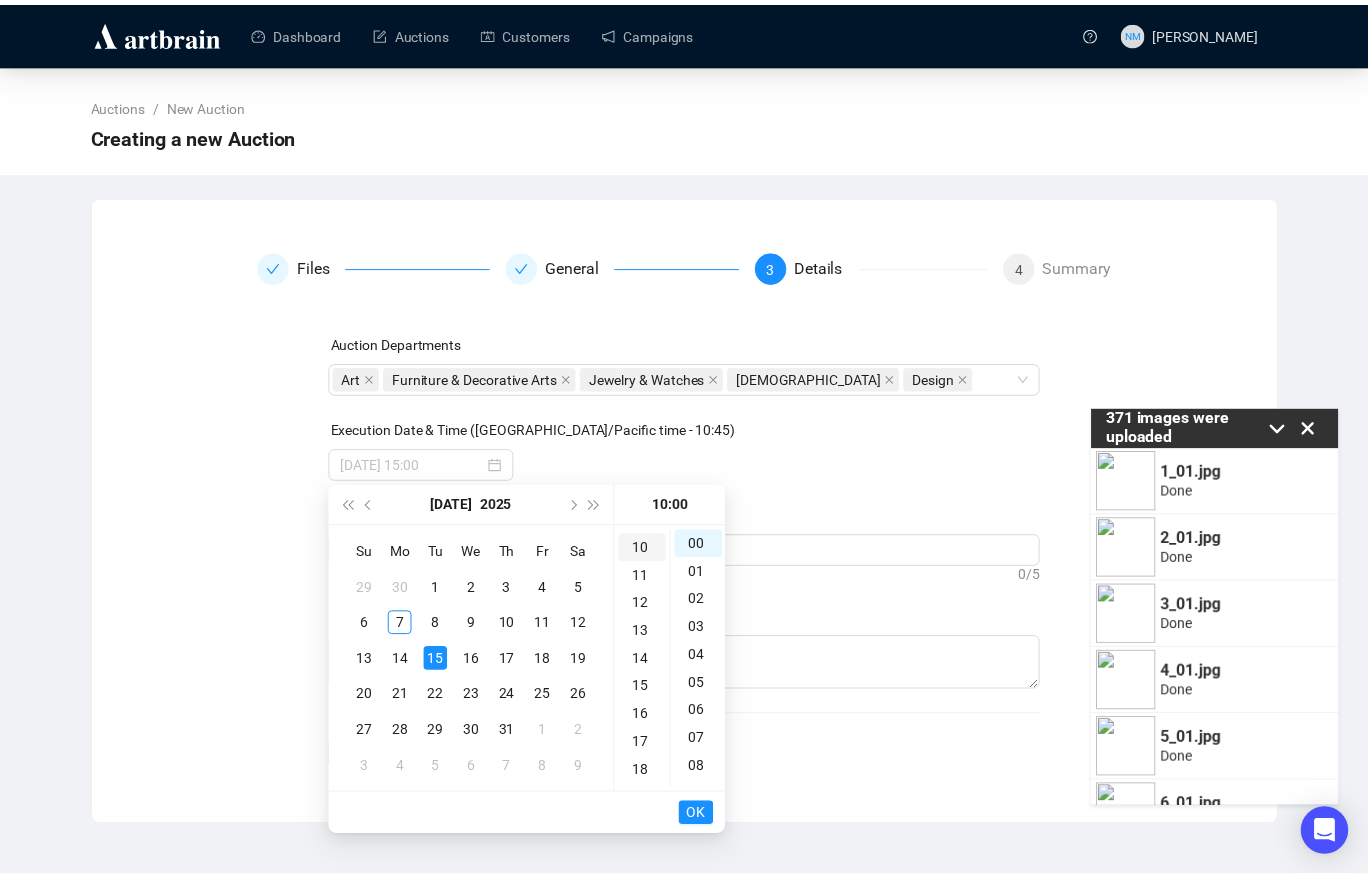 scroll, scrollTop: 280, scrollLeft: 0, axis: vertical 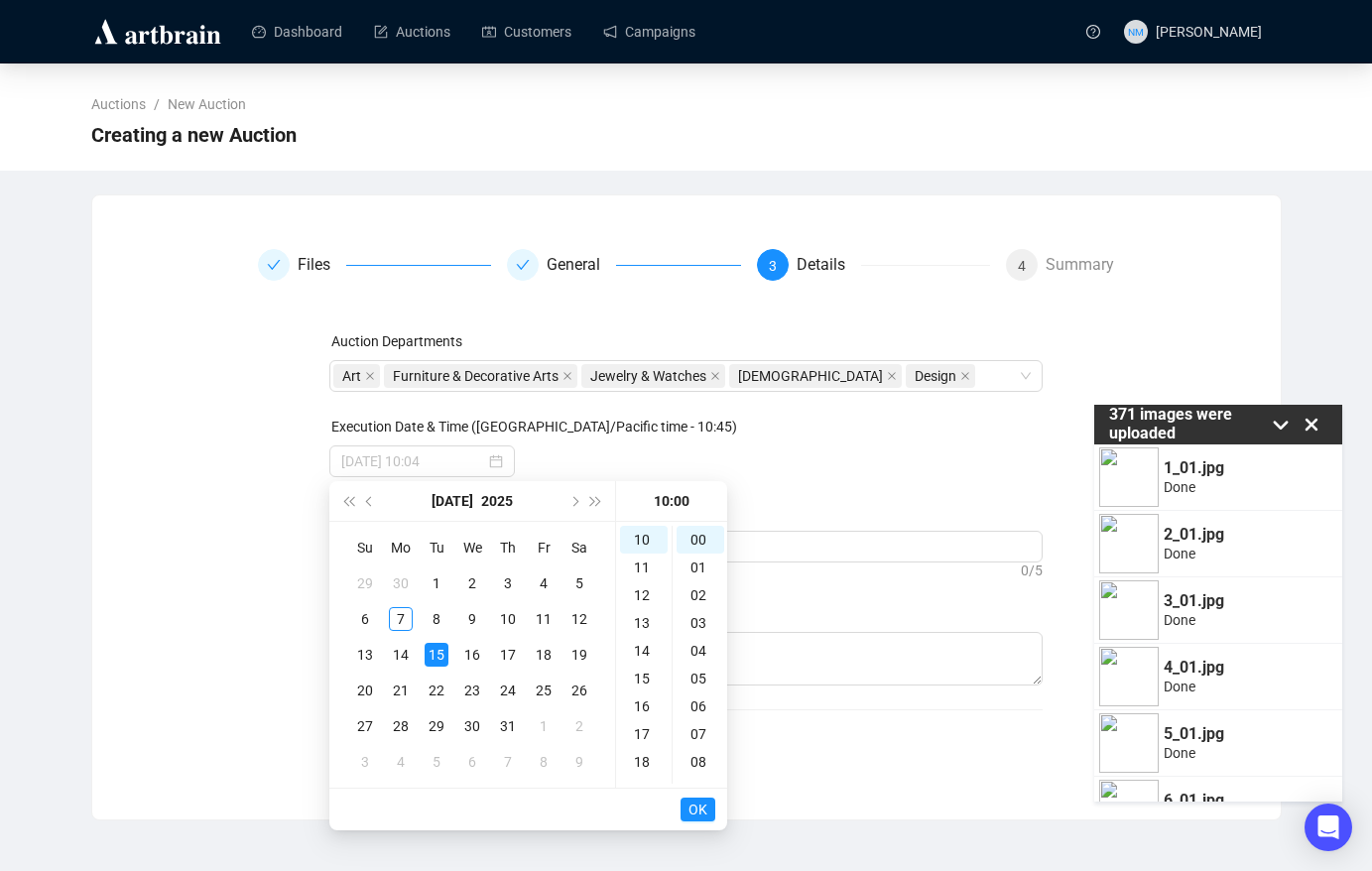 type on "2025-07-15 10:00" 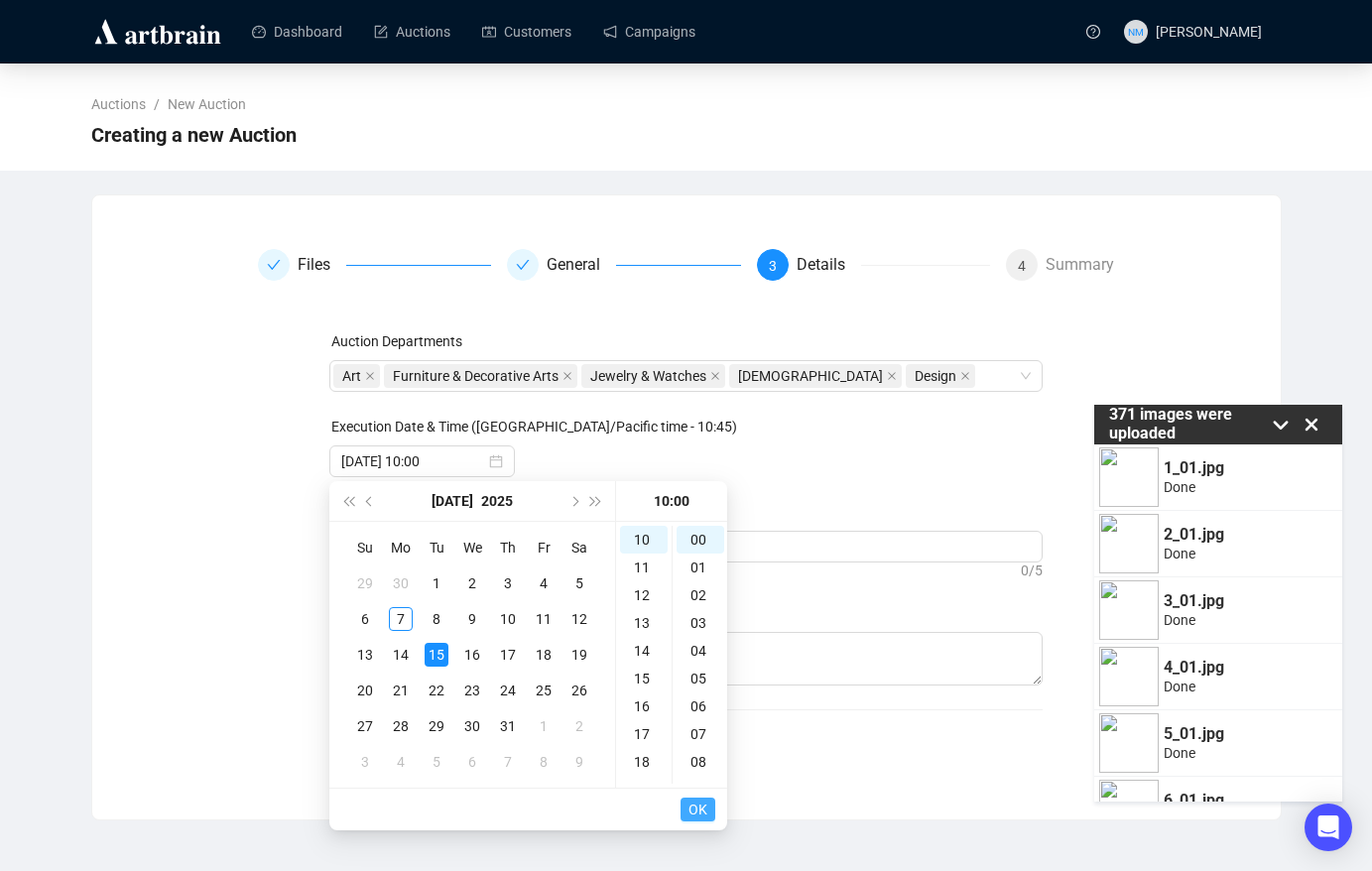 click on "OK" at bounding box center [697, 809] 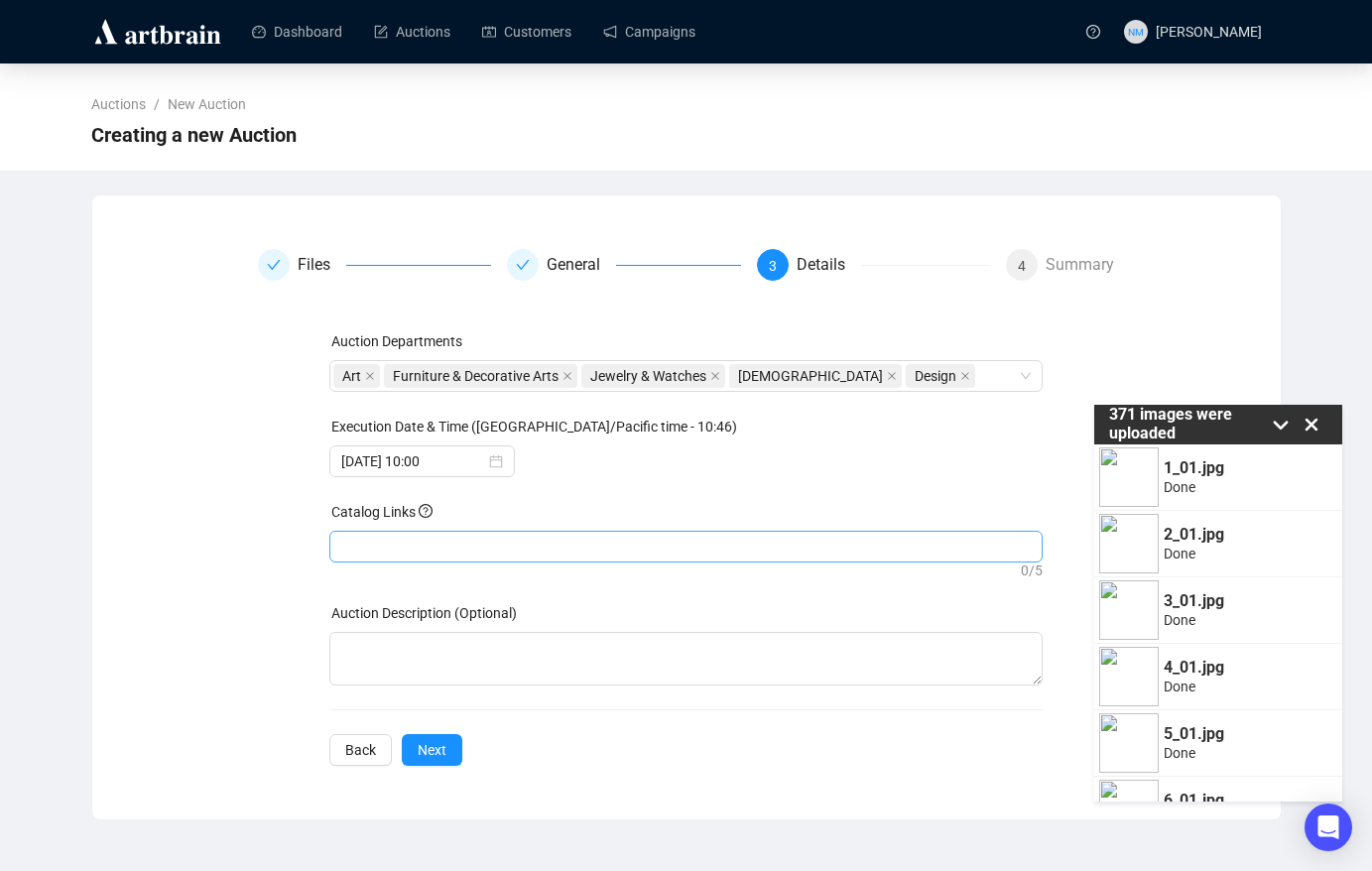 click at bounding box center (686, 547) 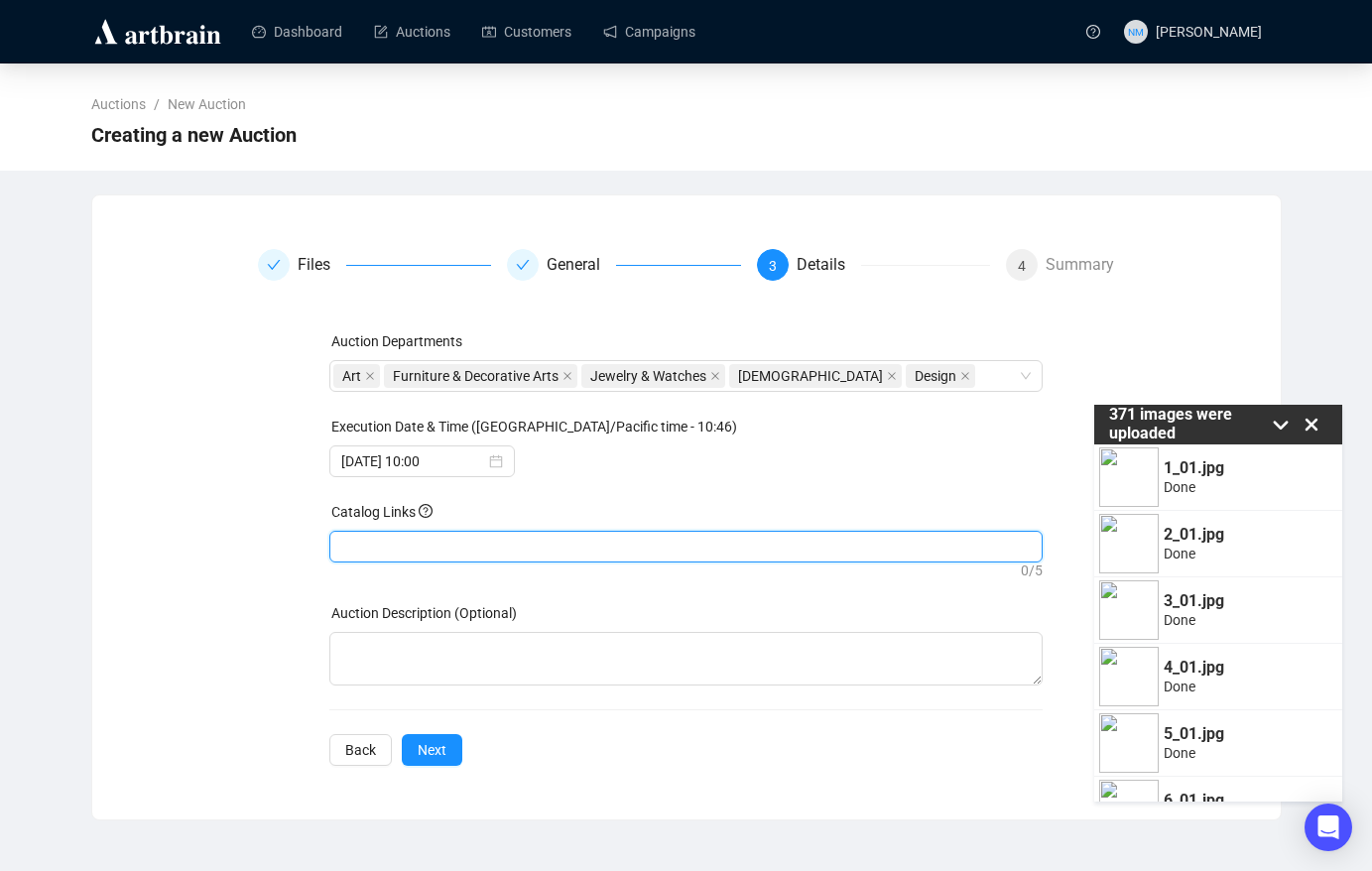 paste on "https://www.johnmoran.com/auction-catalog/latin-american-art-design_R14Z35O08H" 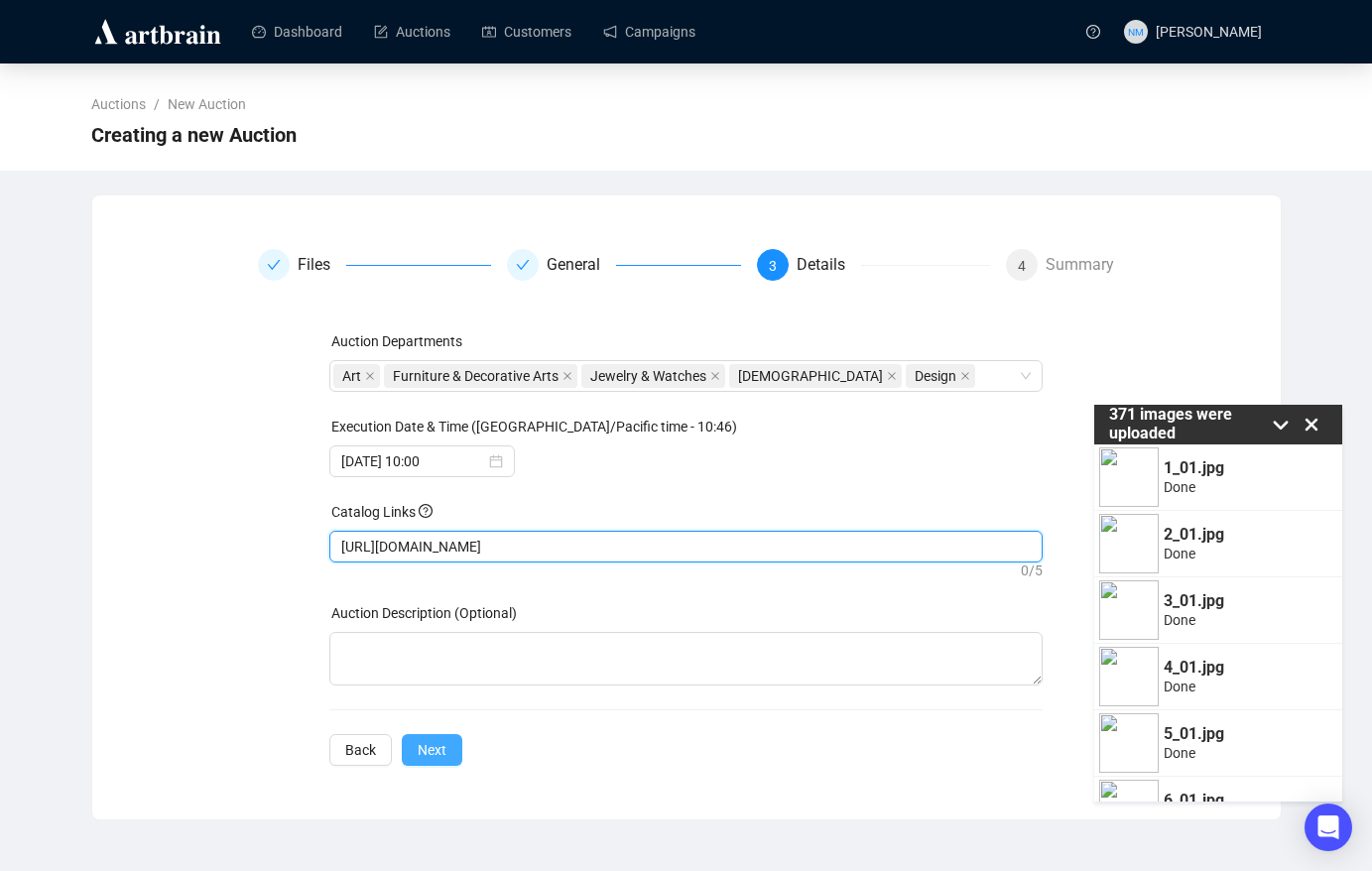 type on "https://www.johnmoran.com/auction-catalog/latin-american-art-design_R14Z35O08H" 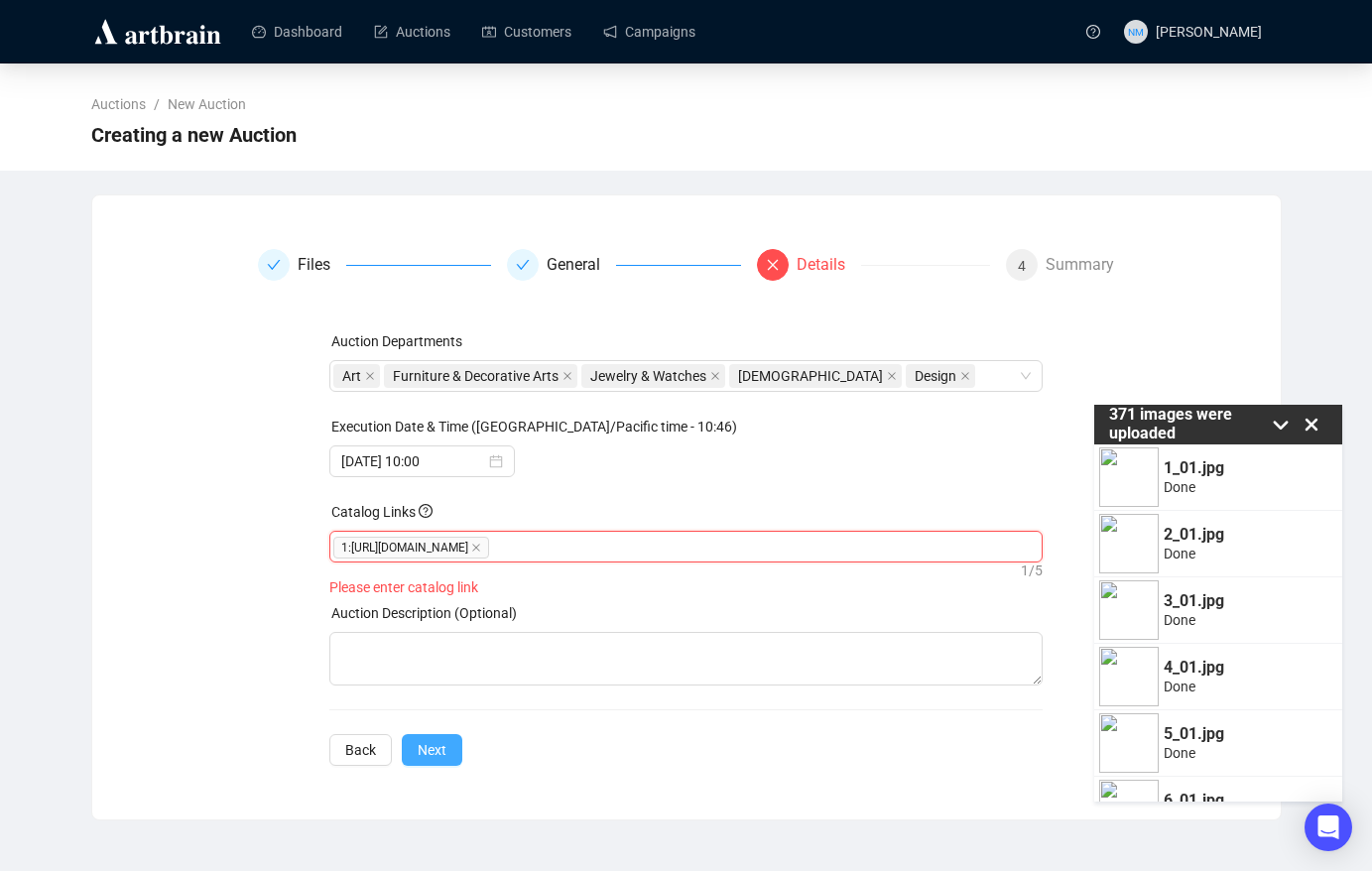 click on "Next" at bounding box center (432, 750) 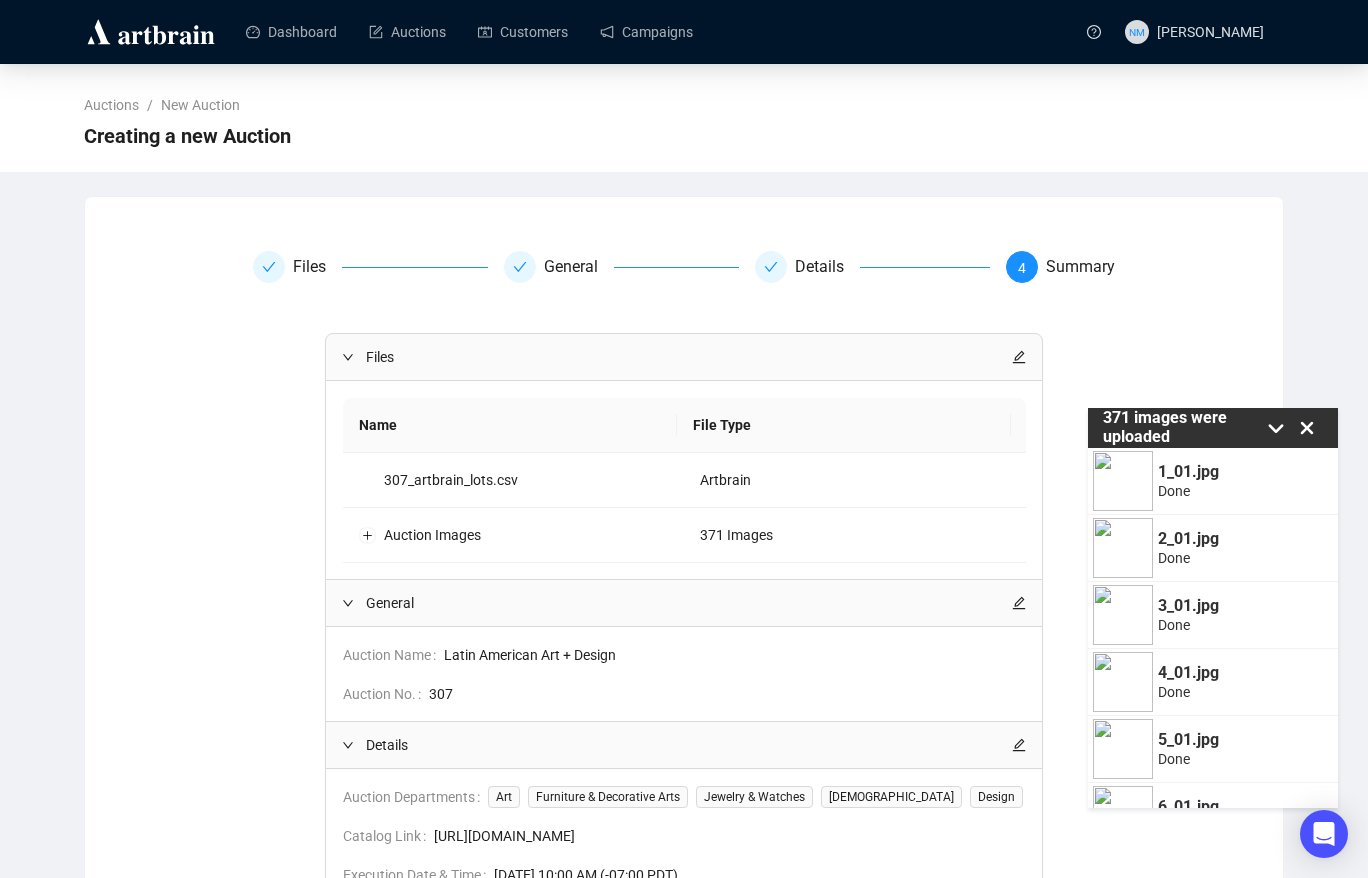 scroll, scrollTop: 187, scrollLeft: 0, axis: vertical 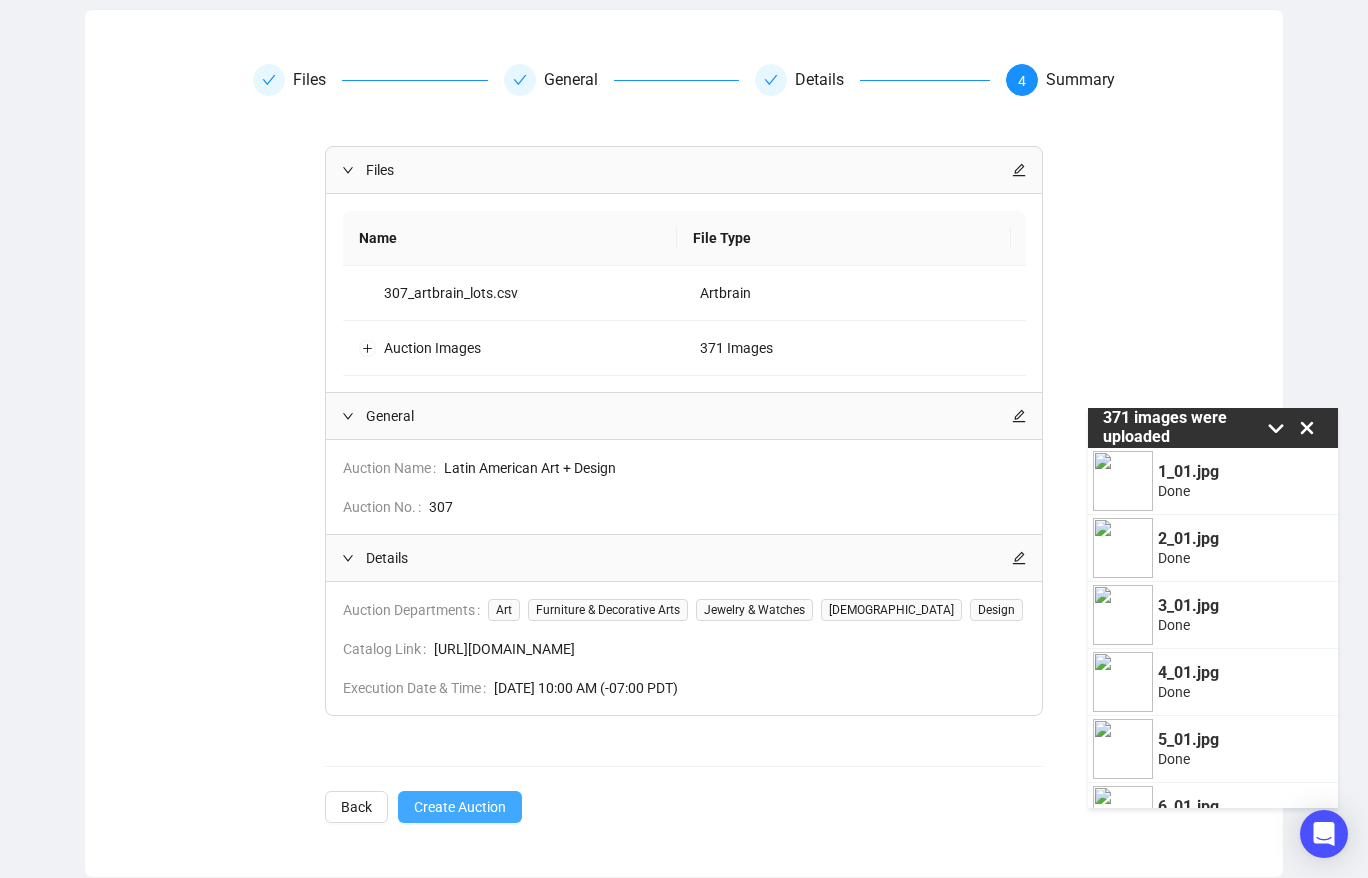 click on "Create Auction" at bounding box center (460, 807) 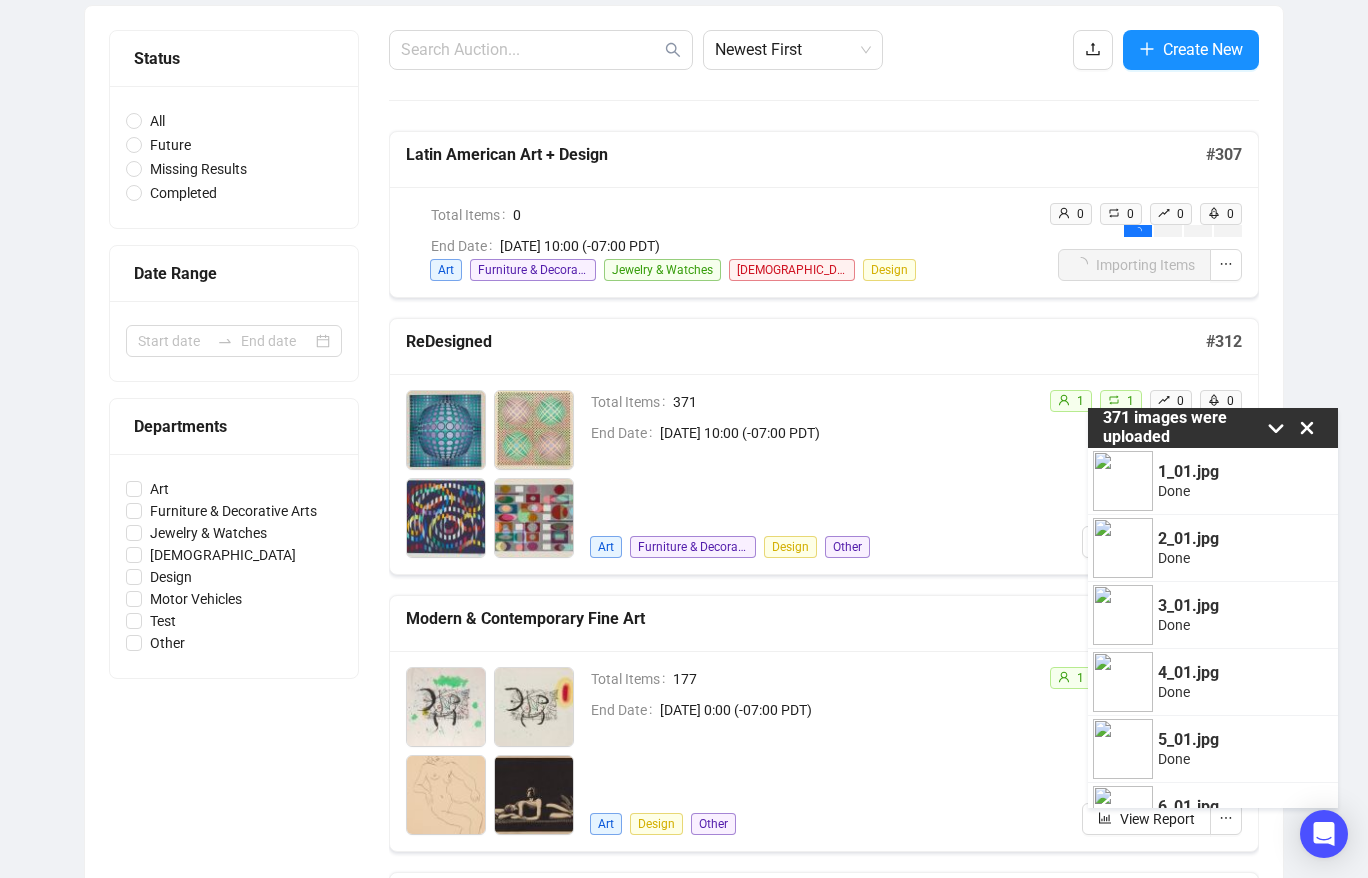 click 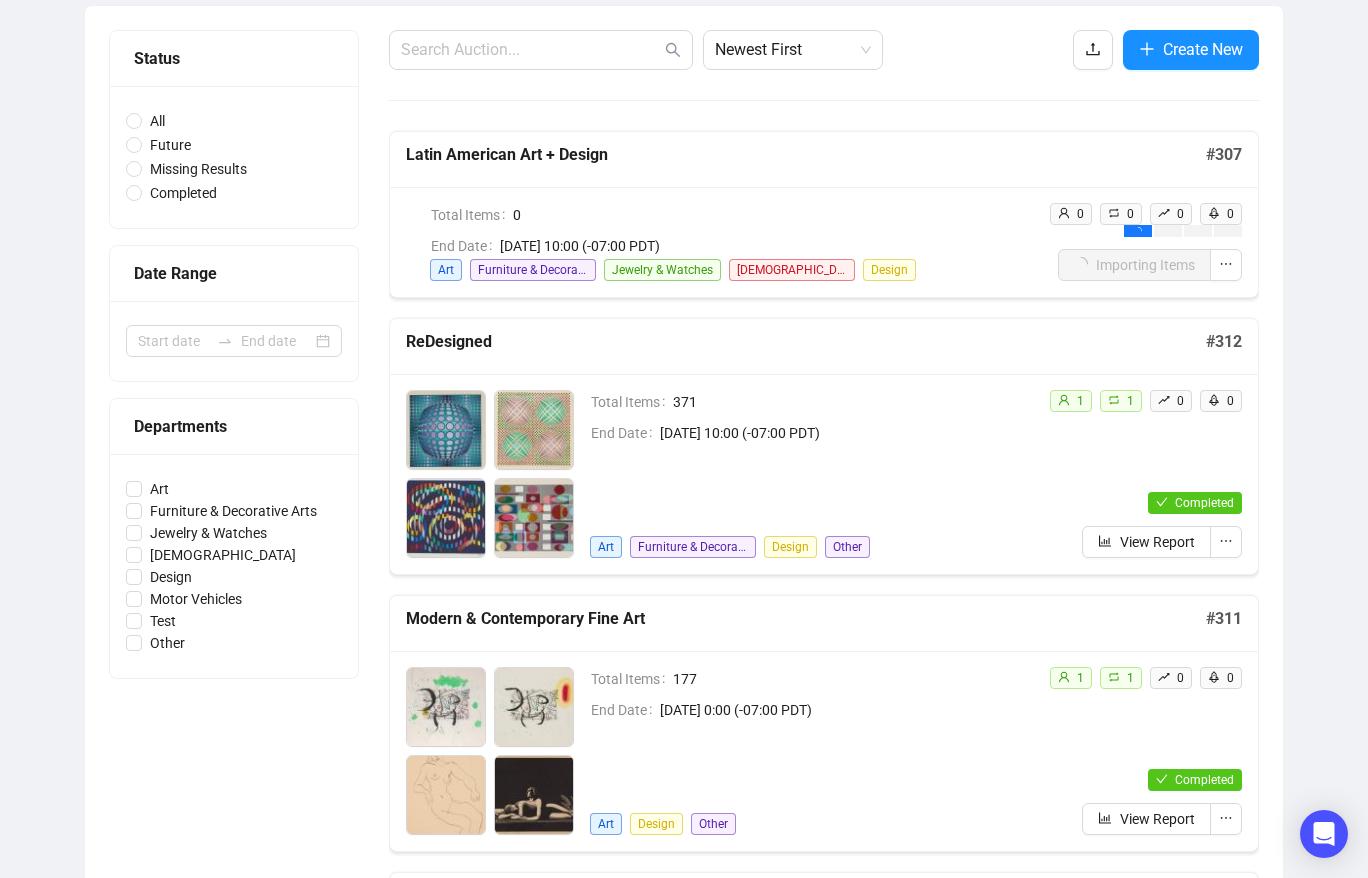 click on "Auctions Total Auctions 309 Future Auctions 0 Sold Items 59,776 Available Items 0 Status All Future Missing Results Completed Date Range Departments Art Furniture & Decorative Arts Jewelry & Watches Native American Design Motor Vehicles Test Other Newest First Create New Latin American Art + Design # 307 Total Items 0 End Date July 15th 2025, 10:00 (-07:00 PDT) Art Furniture & Decorative Arts Jewelry & Watches Native American Design 0 0 0 0 Importing Items ReDesigned # 312 Total Items 371 End Date July 1st 2025, 10:00 (-07:00 PDT) Art Furniture & Decorative Arts Design Other 1 1 0 0 Completed View Report Modern & Contemporary Fine Art # 311 Total Items 177 End Date June 17th 2025, 0:00 (-07:00 PDT) Art Design Other 1 1 0 0 Completed View Report Art of the American West # 310 Total Items 380 End Date June 3rd 2025, 0:00 (-07:00 PDT) Art Furniture & Decorative Arts Jewelry & Watches Native American Other 1 1 0 0 Completed View Report Studio Jewelry, Decorative & Fine Art — Online # 306 Total Items 461 Art 1 1" at bounding box center [684, 1521] 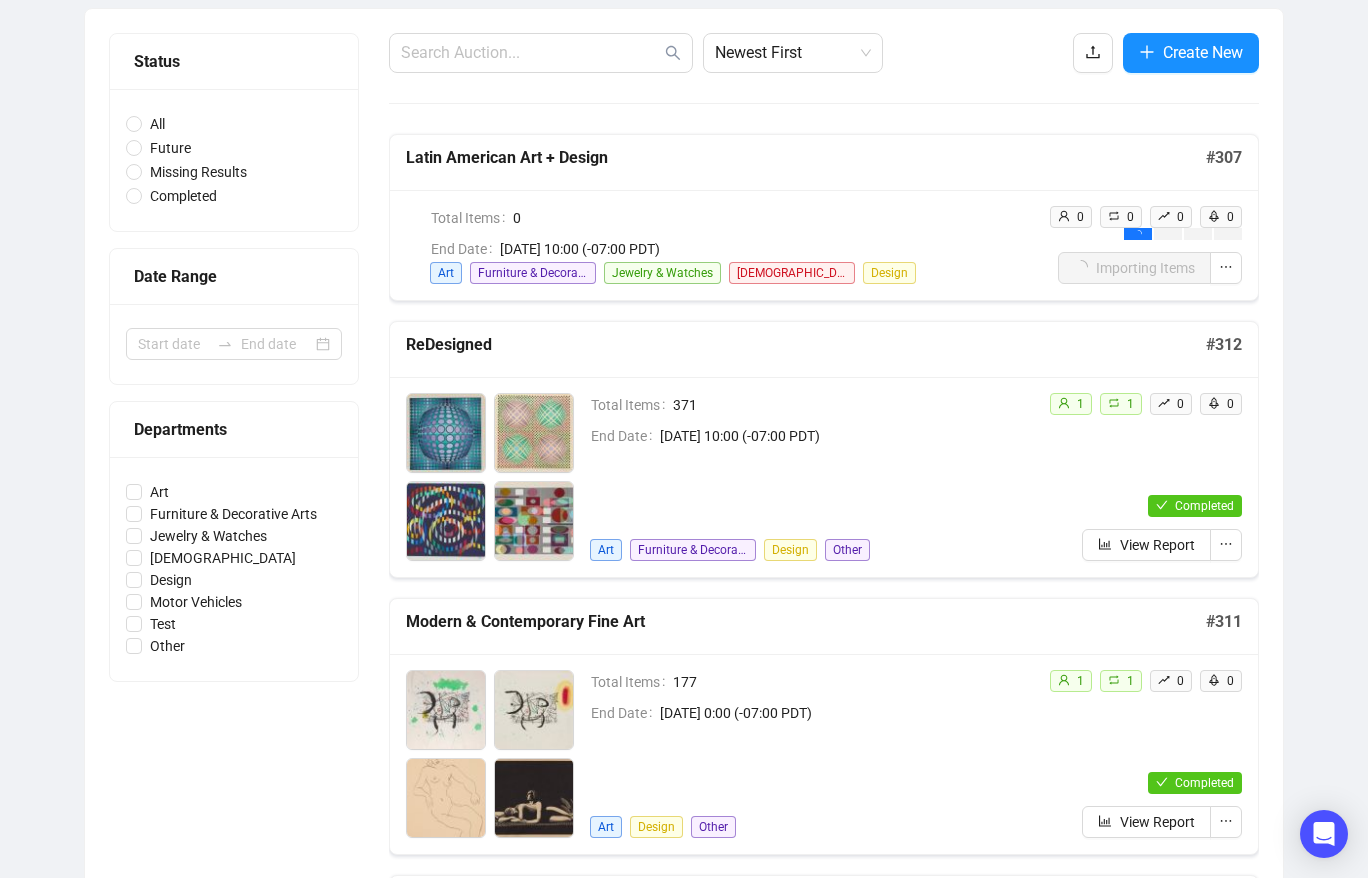 scroll, scrollTop: 0, scrollLeft: 0, axis: both 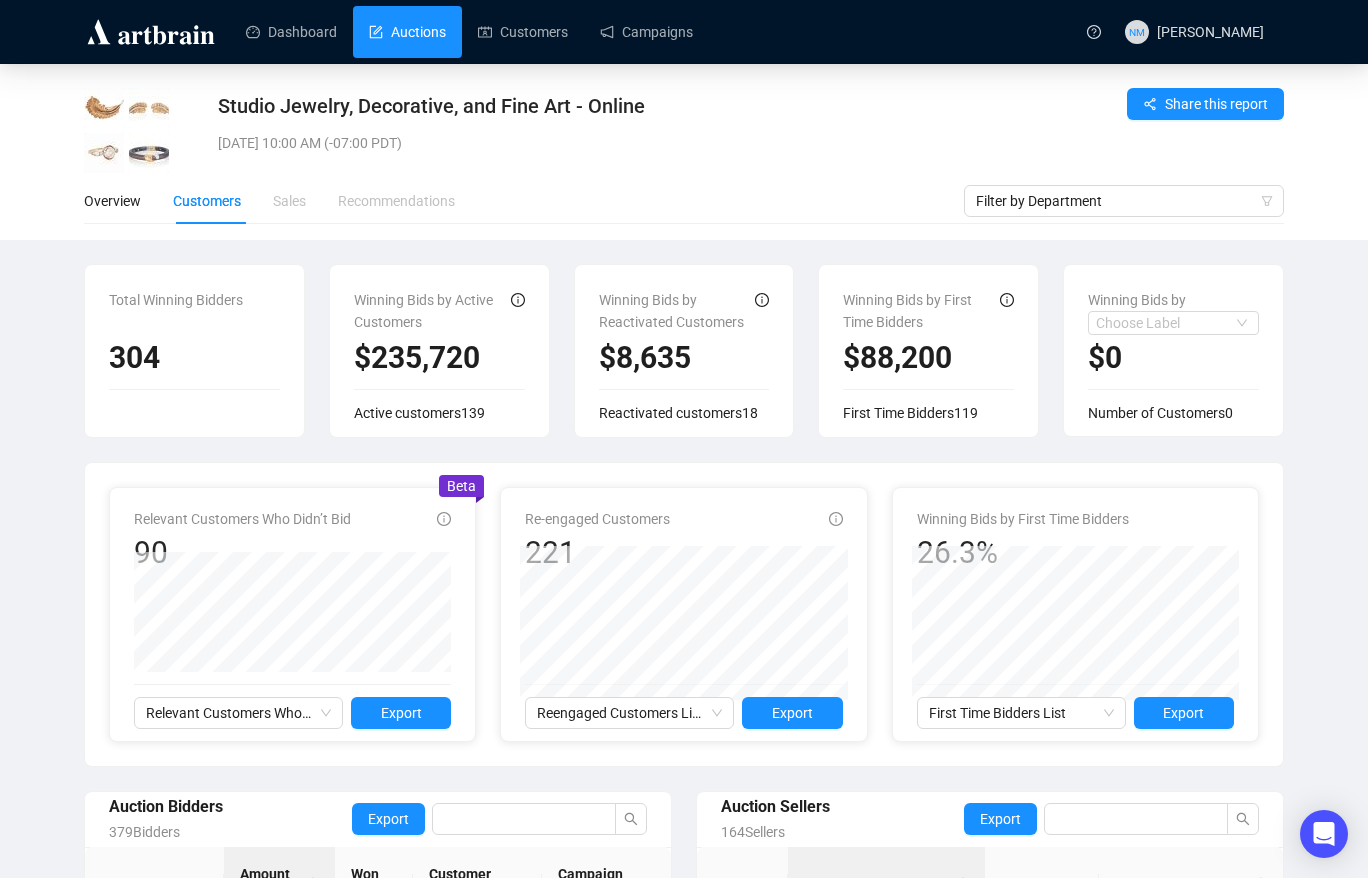 click on "Auctions" at bounding box center (407, 32) 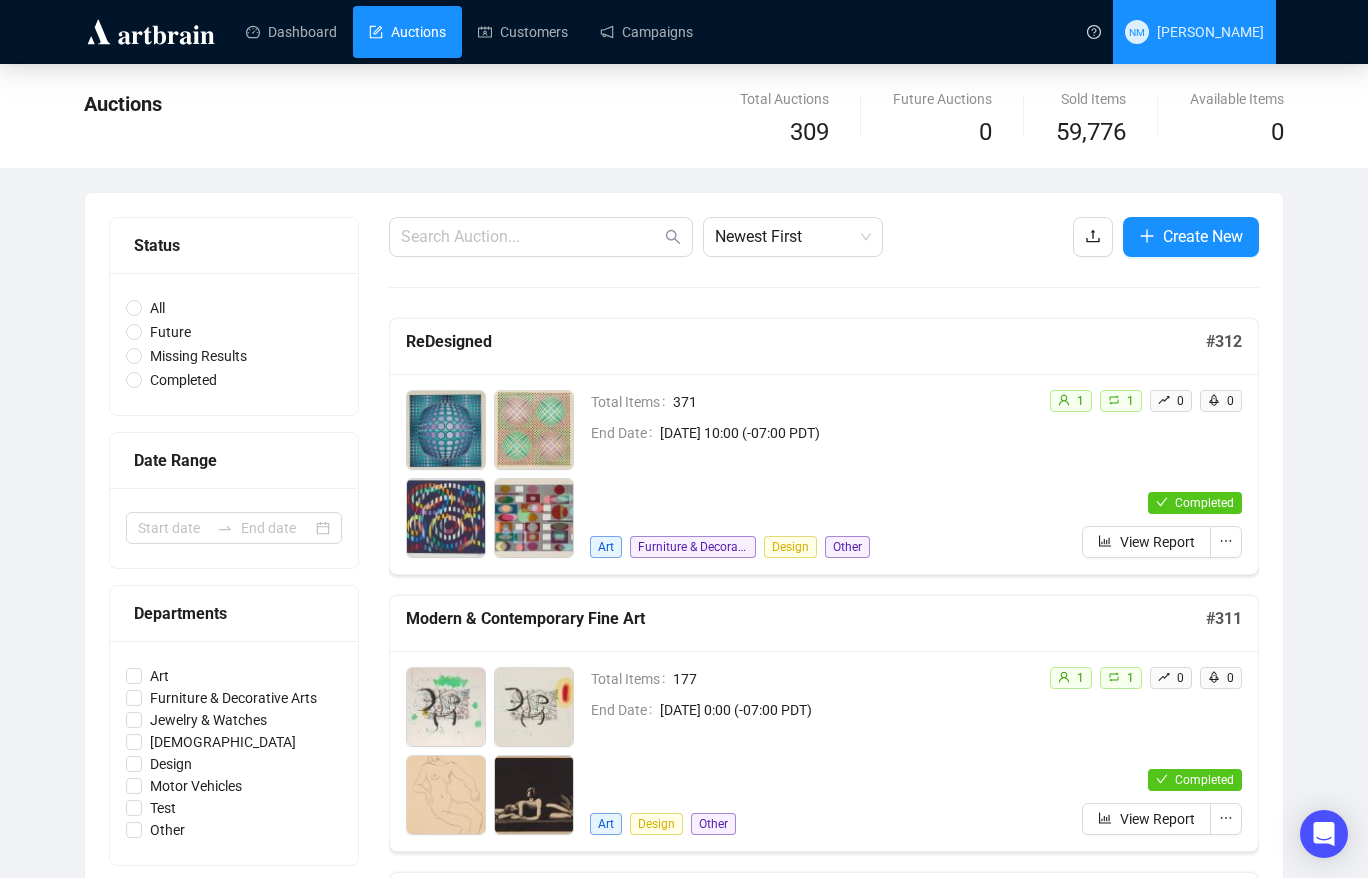 click on "[PERSON_NAME]" at bounding box center (1210, 32) 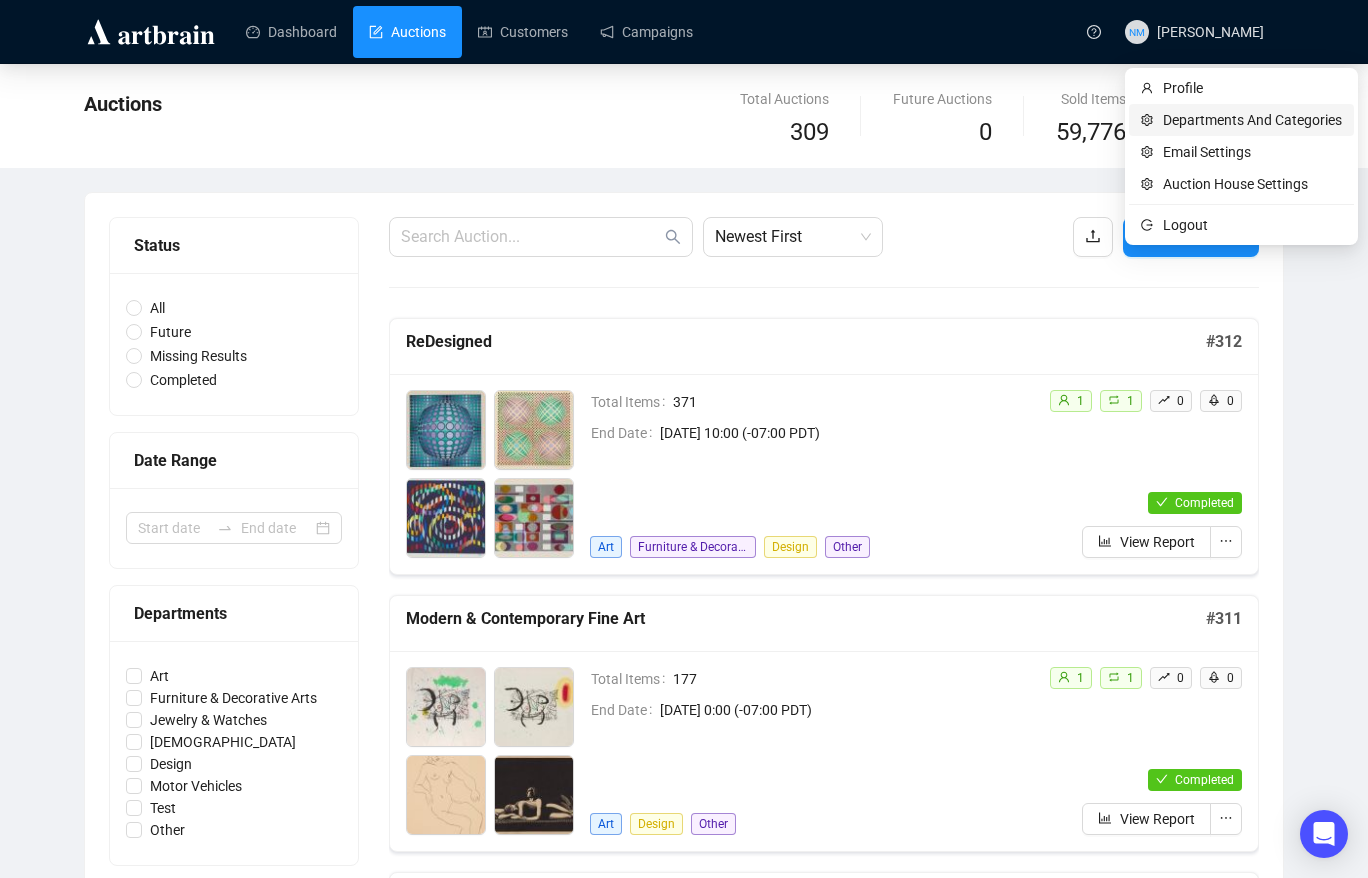 click on "Departments And Categories" at bounding box center (1252, 120) 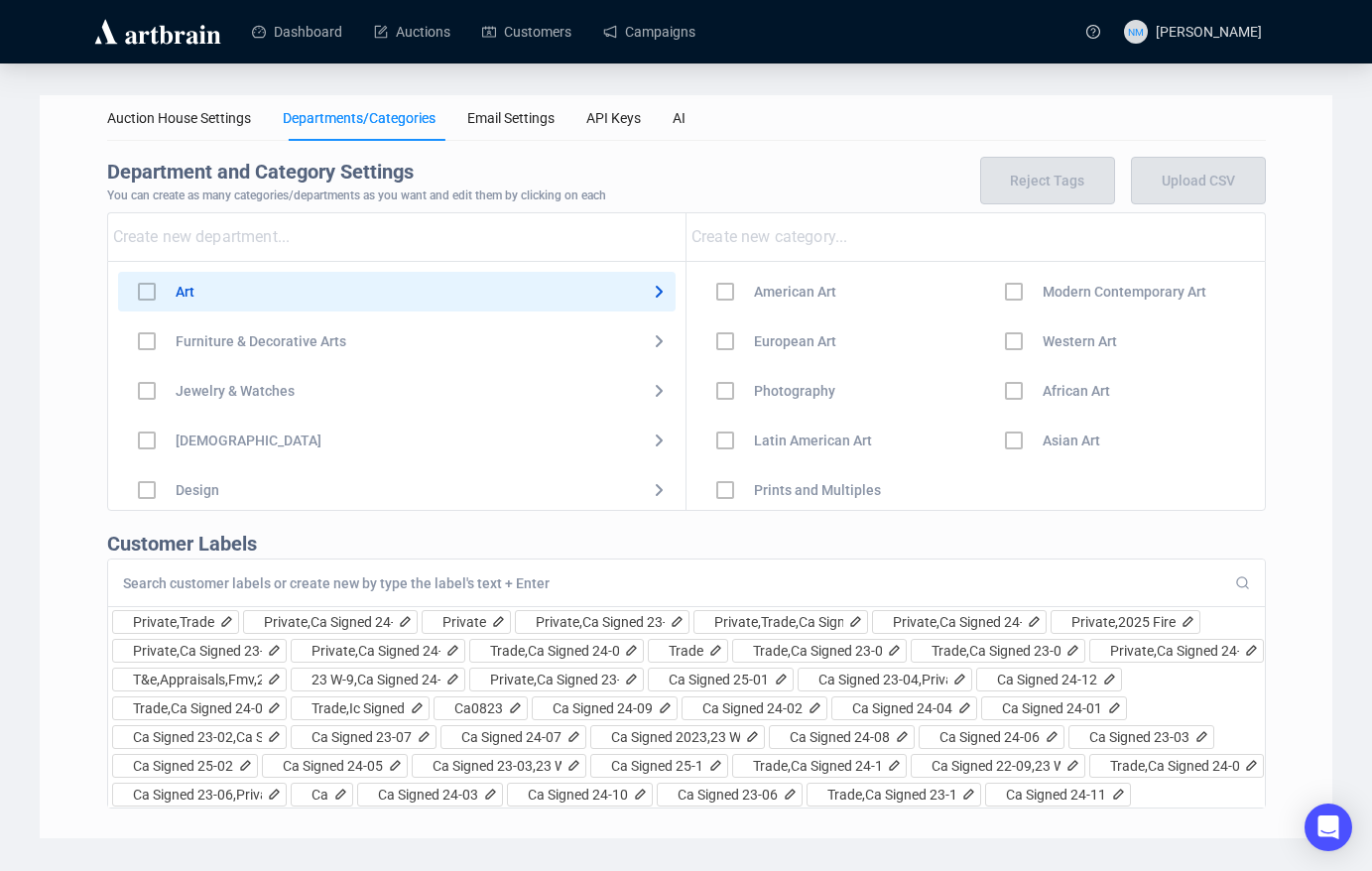 click 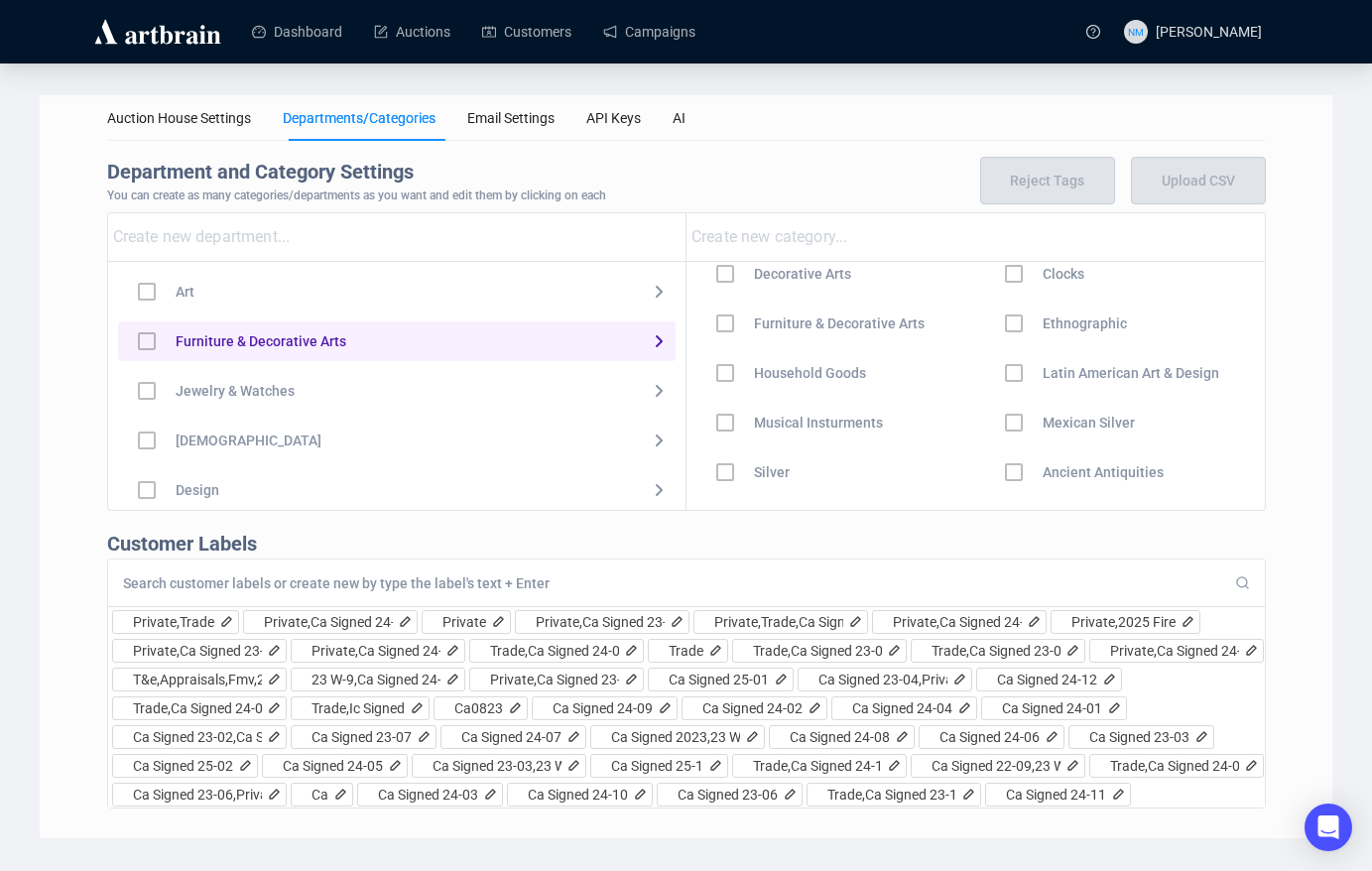 scroll, scrollTop: 19, scrollLeft: 0, axis: vertical 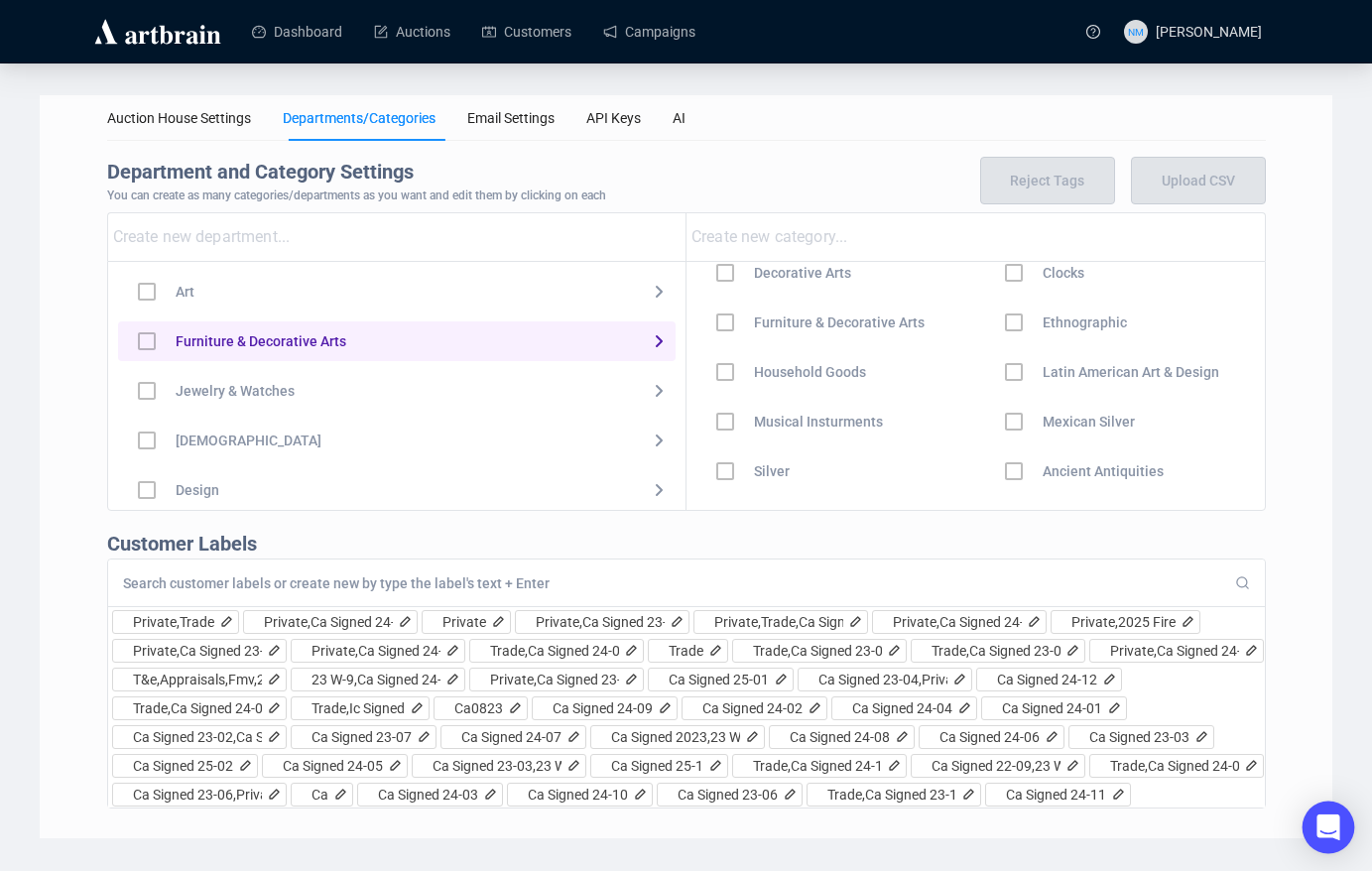 click 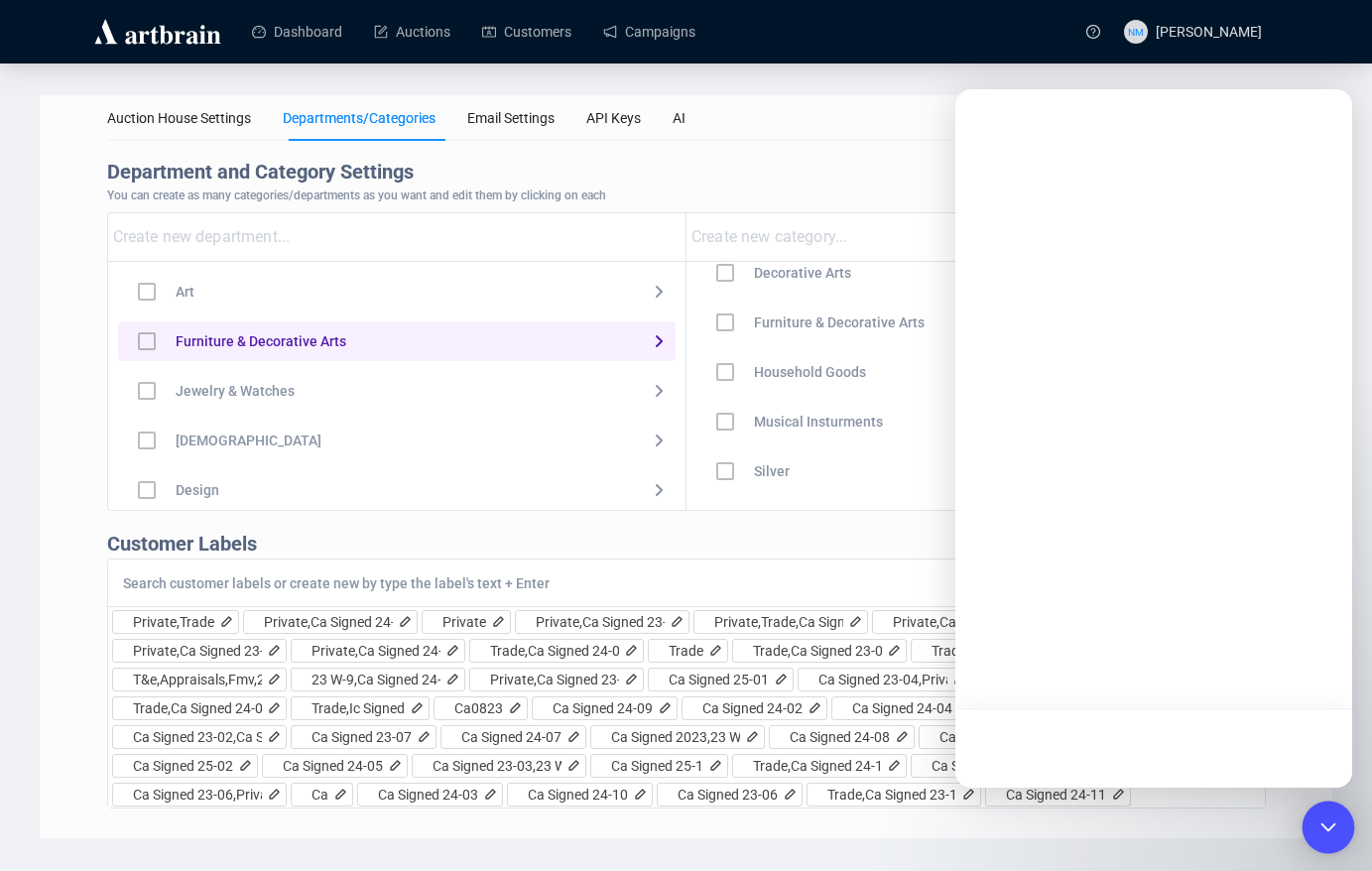 scroll, scrollTop: 0, scrollLeft: 0, axis: both 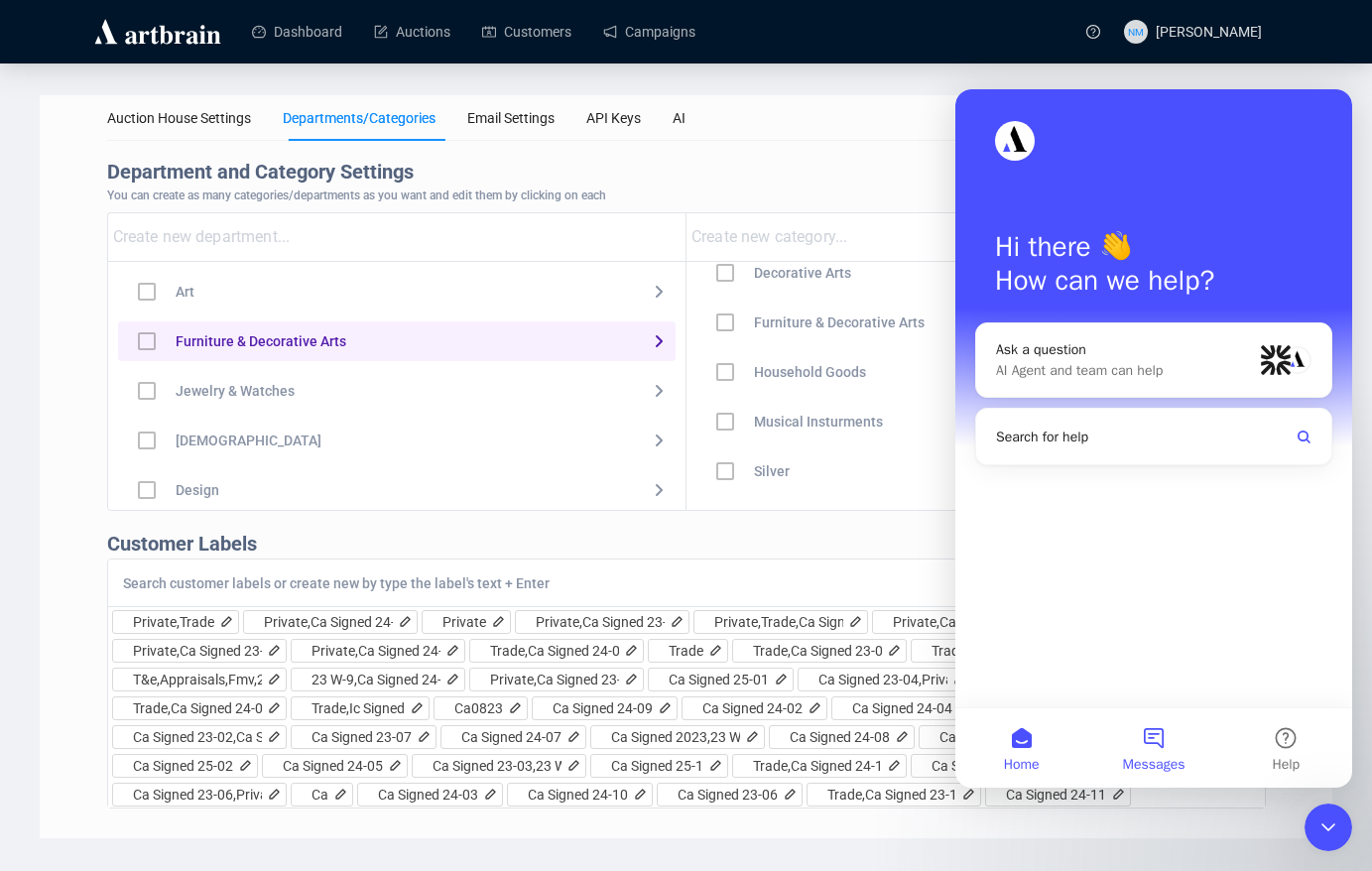 click on "Messages" at bounding box center (1153, 748) 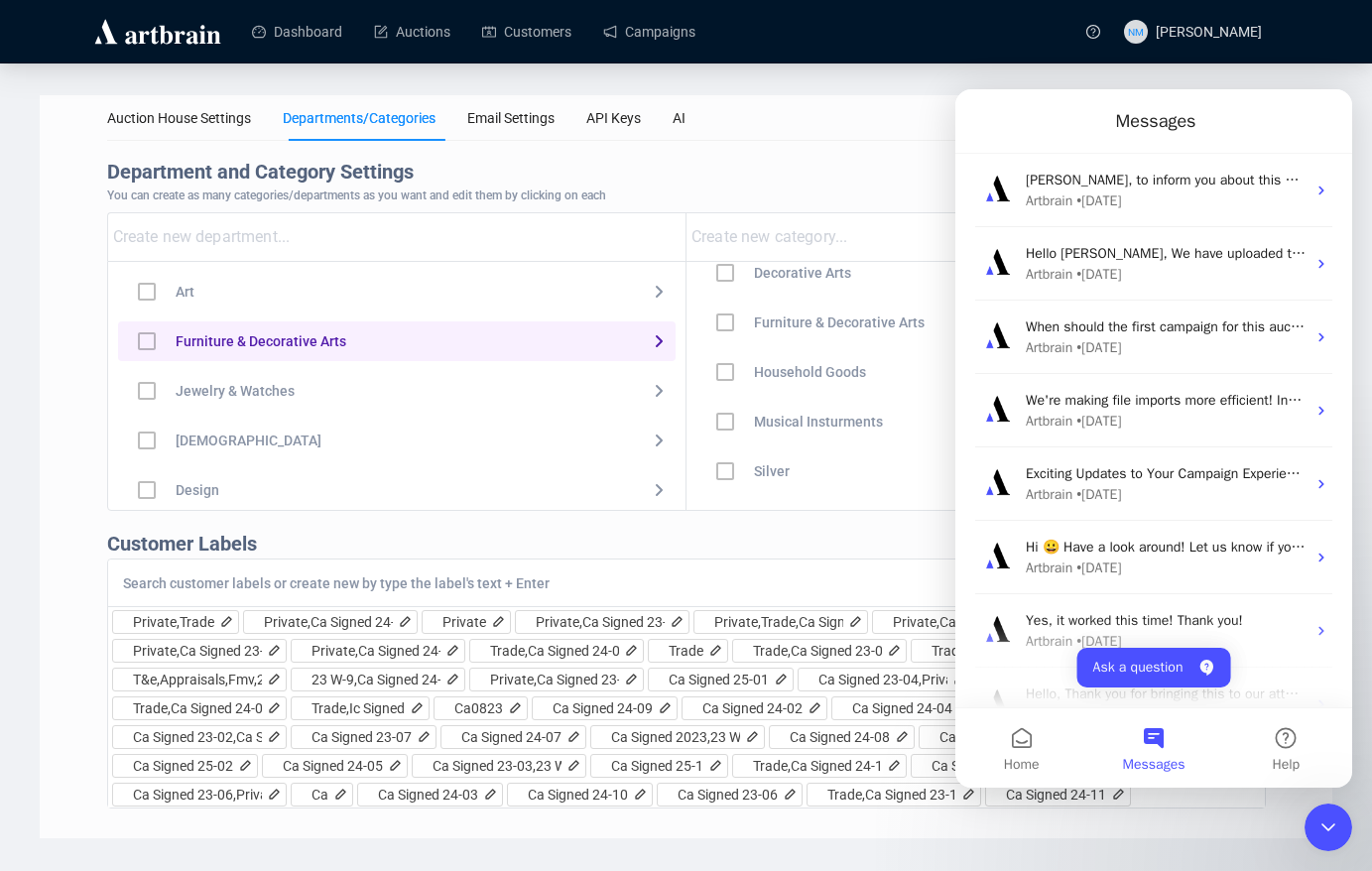 scroll, scrollTop: 260, scrollLeft: 0, axis: vertical 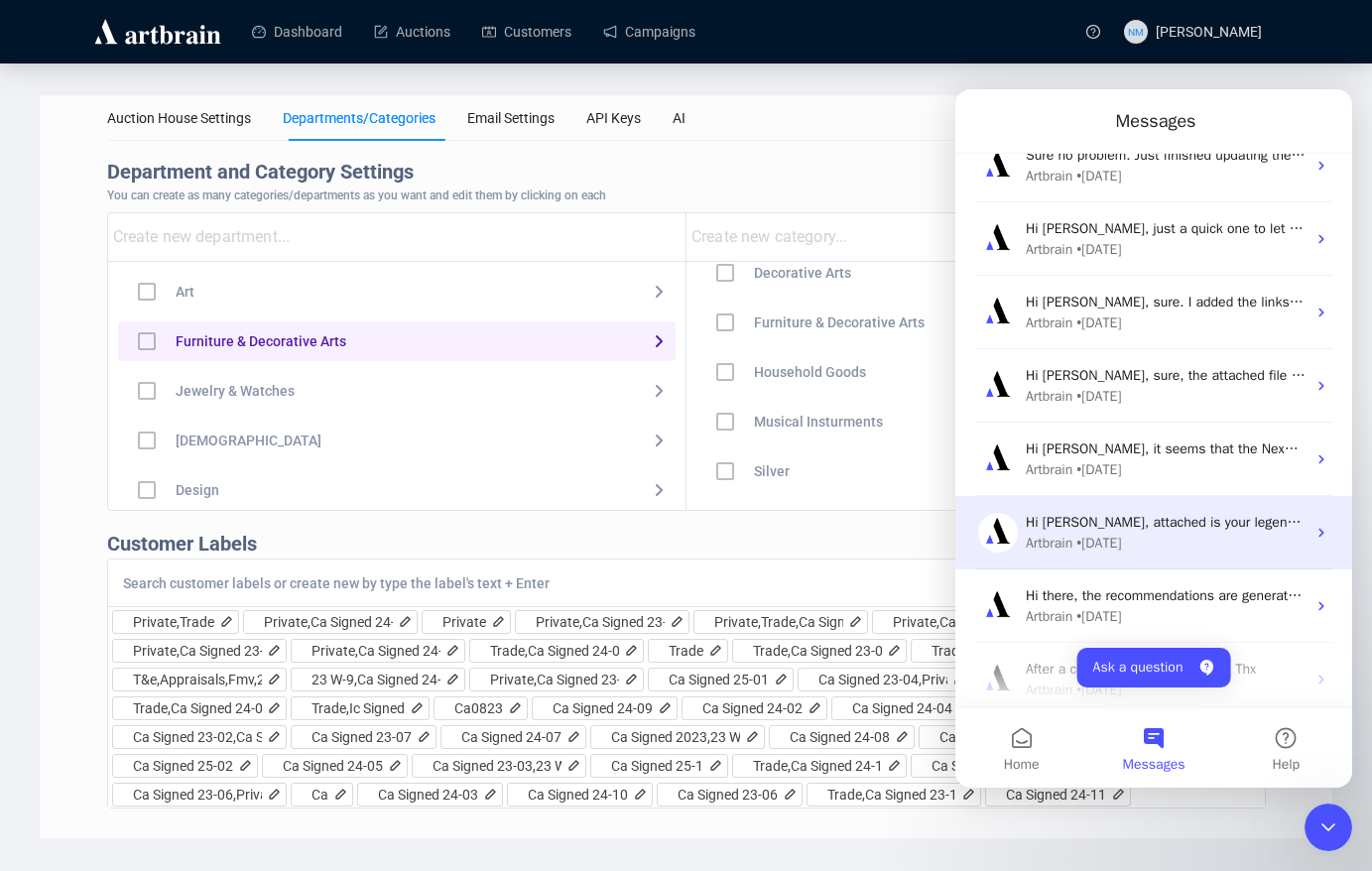 click on "Artbrain •  [DATE]" at bounding box center [1166, 543] 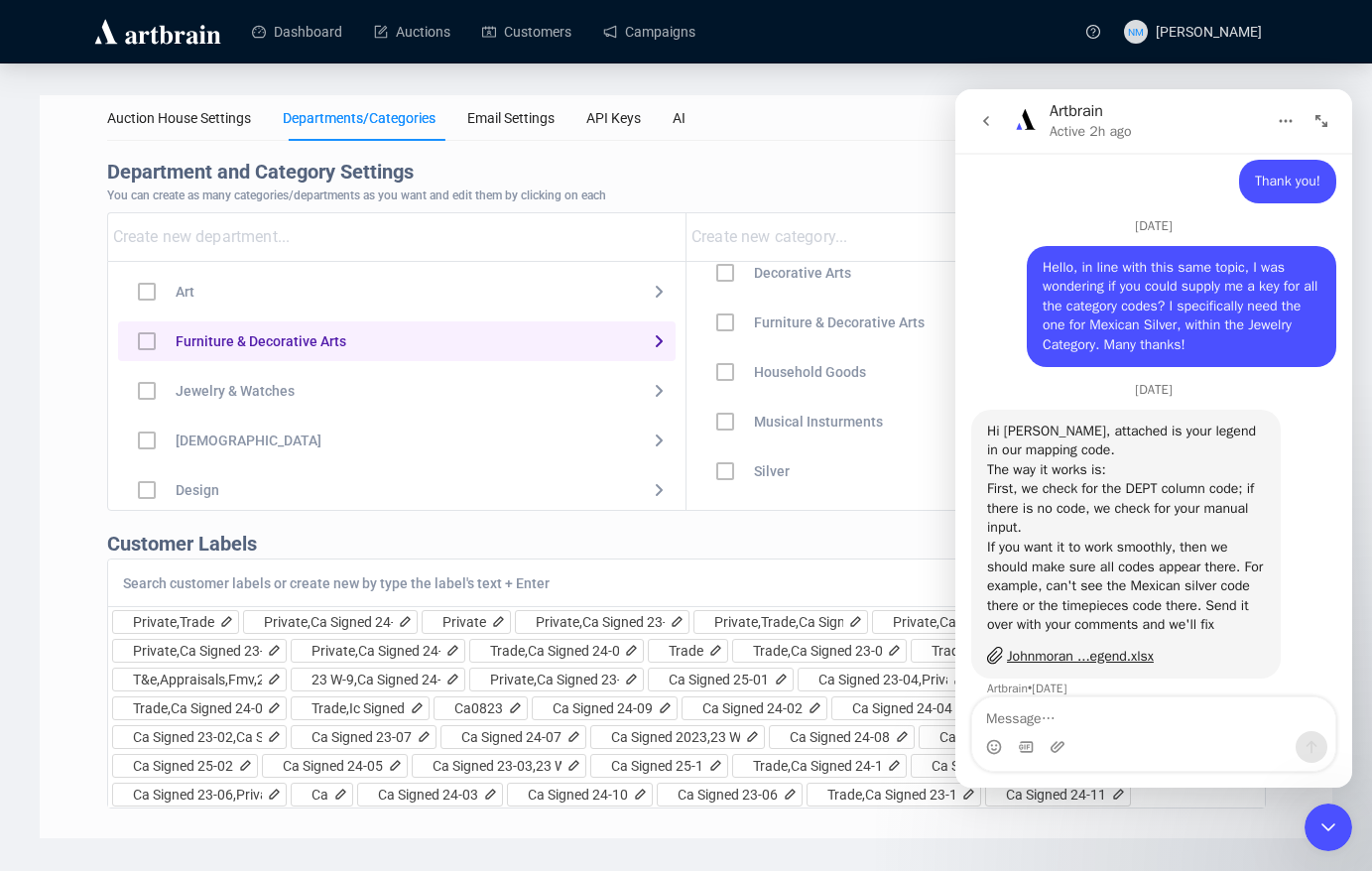 scroll, scrollTop: 1599, scrollLeft: 0, axis: vertical 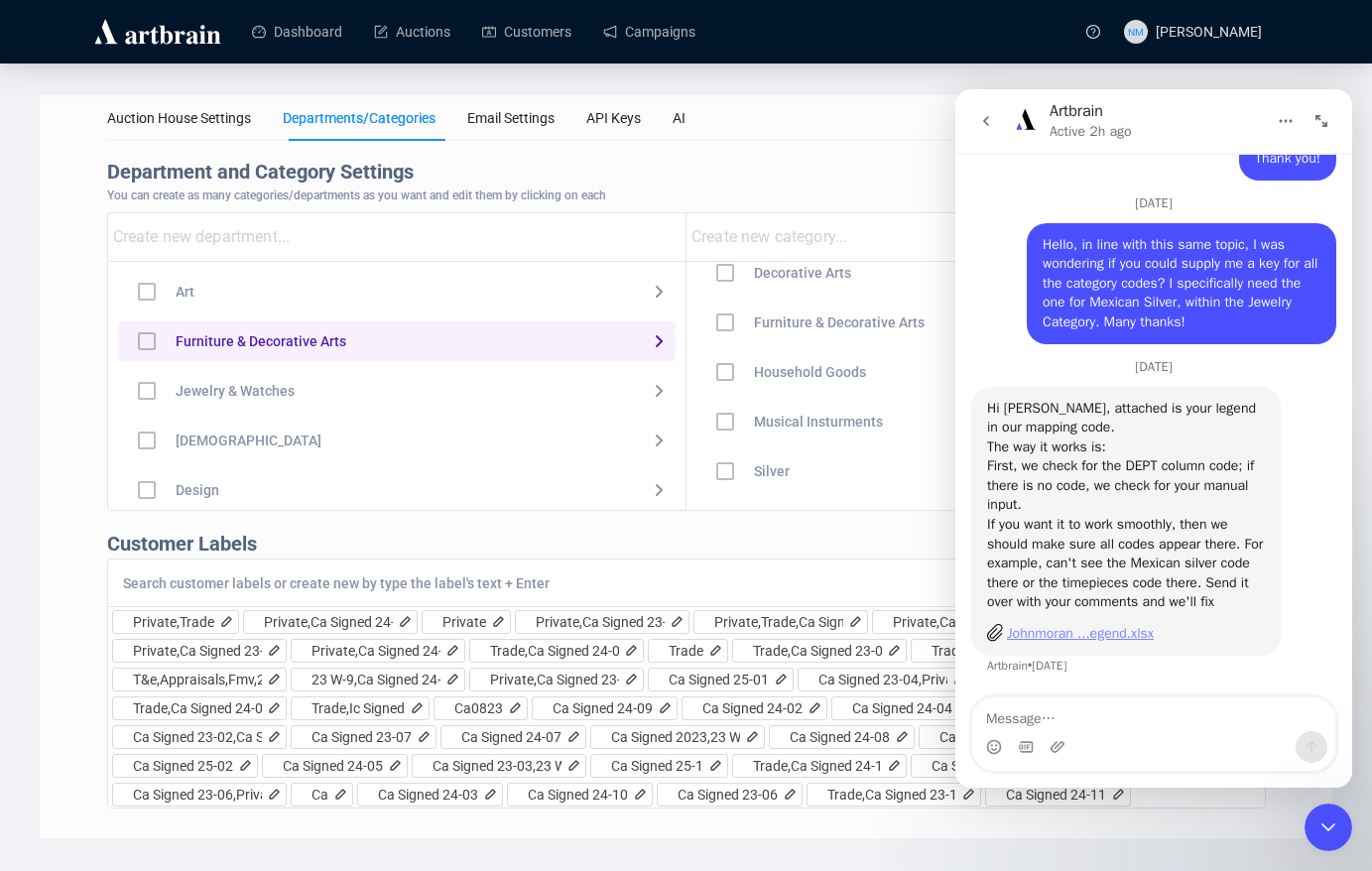 click on "Johnmoran ...egend.xlsx" at bounding box center [1080, 633] 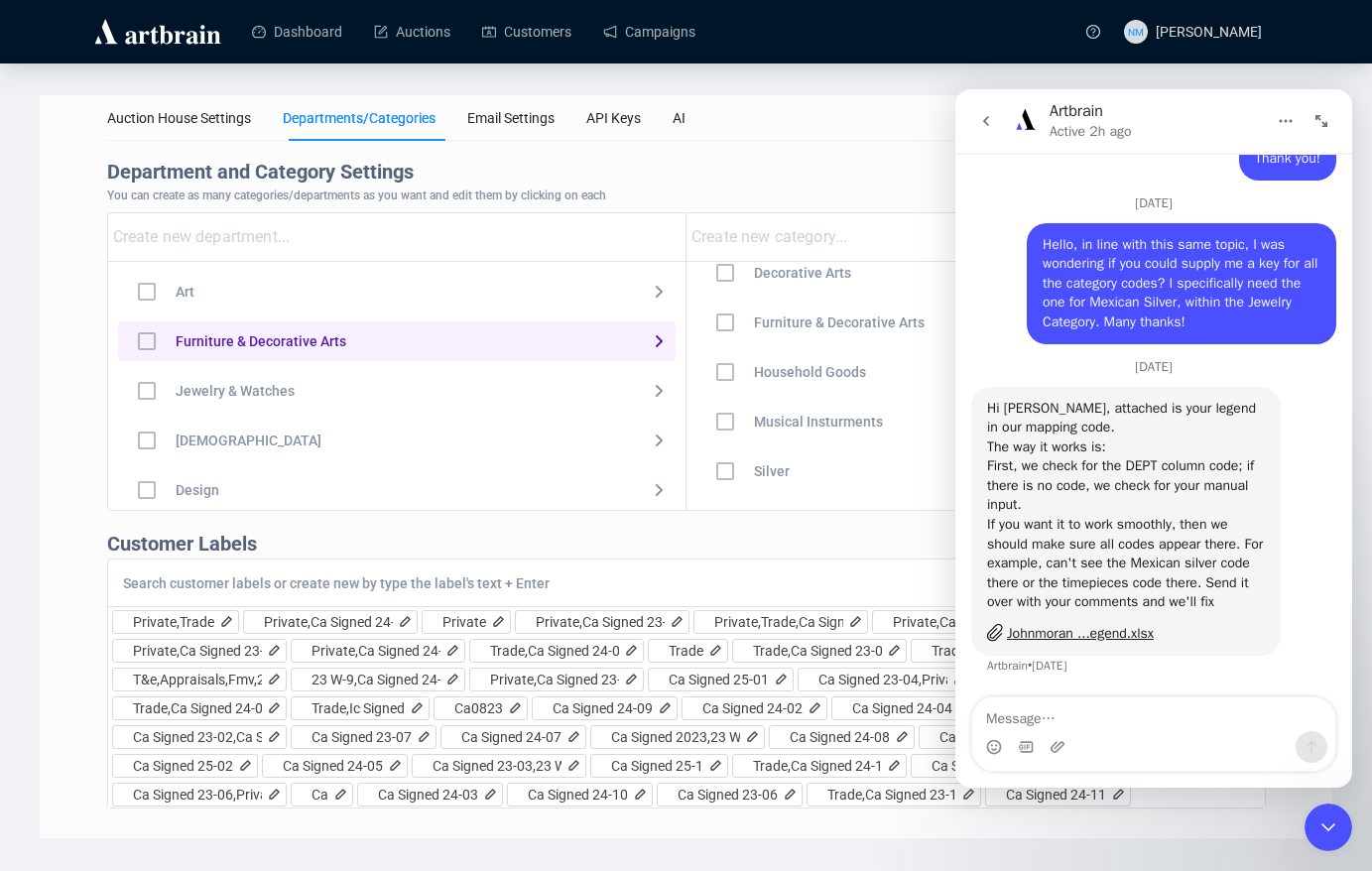 click 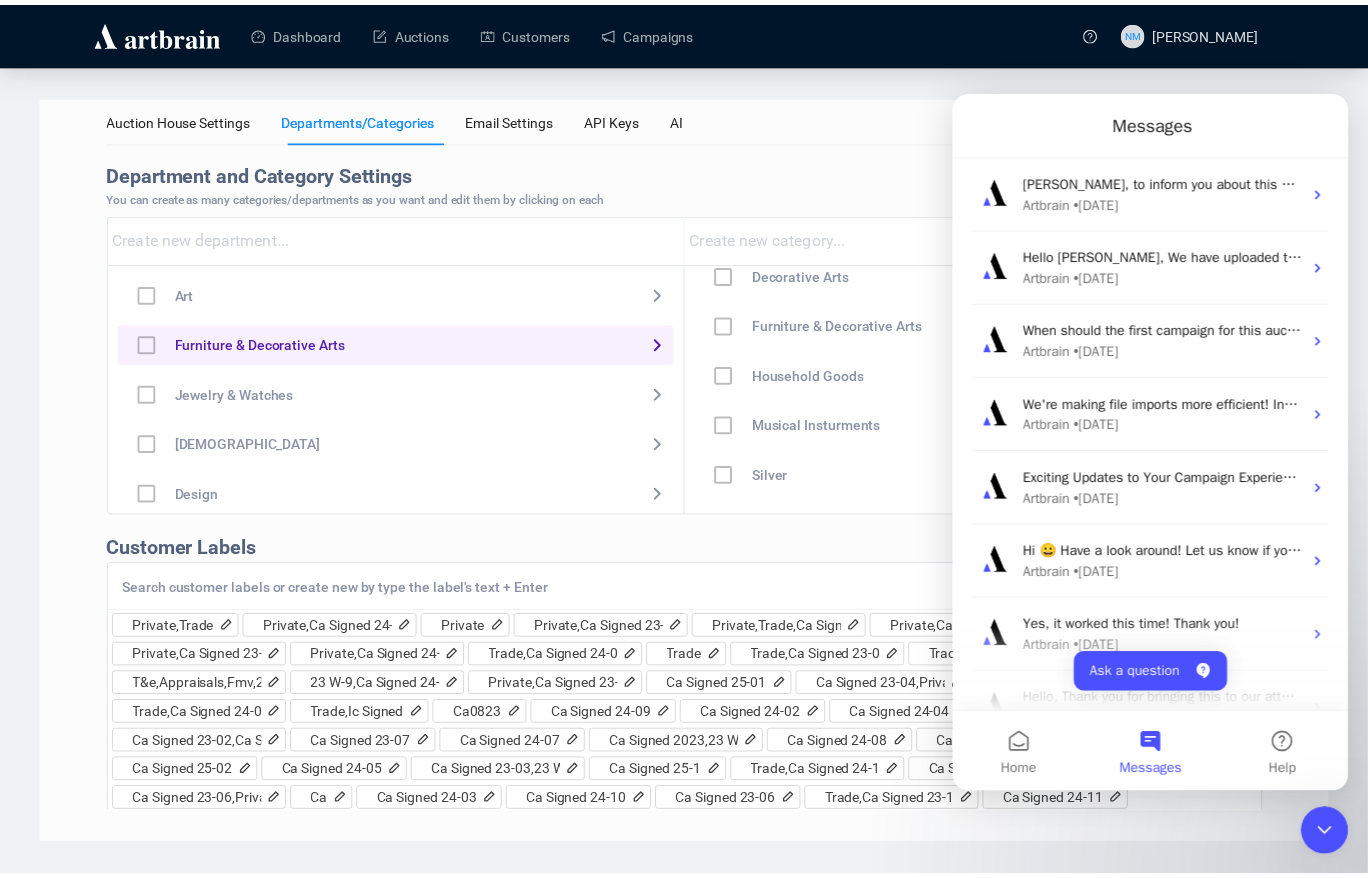 scroll, scrollTop: 0, scrollLeft: 0, axis: both 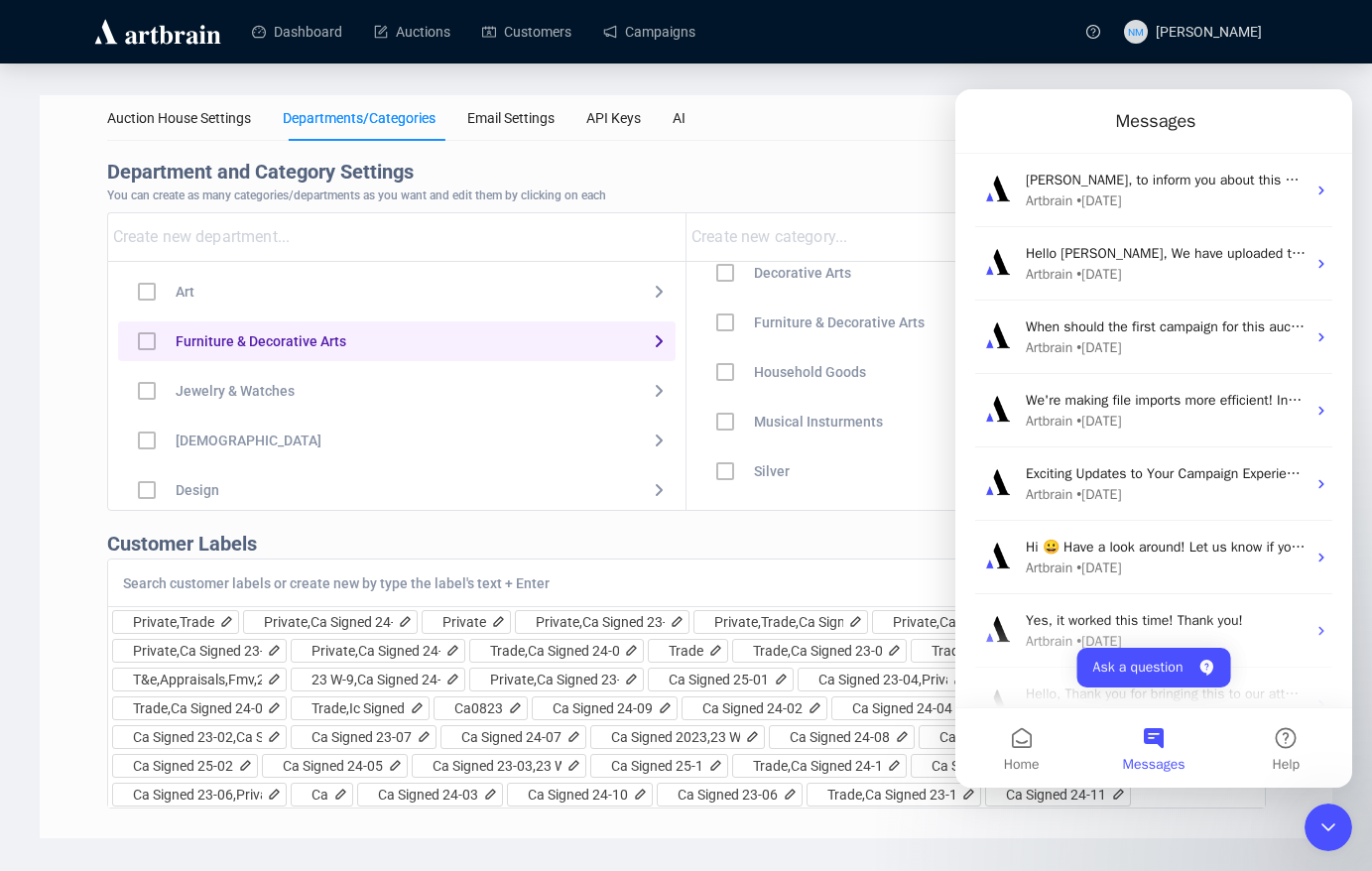 click on "Auction House Settings Departments/Categories Email Settings API Keys AI Department and Category Settings Reject Tags Upload CSV You can create as many categories/departments as you want and edit them by clicking on each Art
Furniture & Decorative Arts
Jewelry & Watches
[DEMOGRAPHIC_DATA]
Design
Motor Vehicles
Test
Other
Decorative Arts Furniture & Decorative Arts Household Goods Musical Insturments Silver Asian Art & Design Rugs & Carpets Clocks Ethnographic Latin American Art & Design Mexican Silver Ancient Antiquities Outdoor Furniture Customer Labels
Private,Trade
Private,Ca Signed 24-03
Private
Private,Ca Signed 23-07
Private,Trade,Ca Signed 23-10
Private,Ca Signed 24-09
Private,2025 Fire
Private,Ca Signed 23-10
Private,Ca Signed 24-10
Trade,Ca Signed 24-01
Trade" at bounding box center [686, 466] 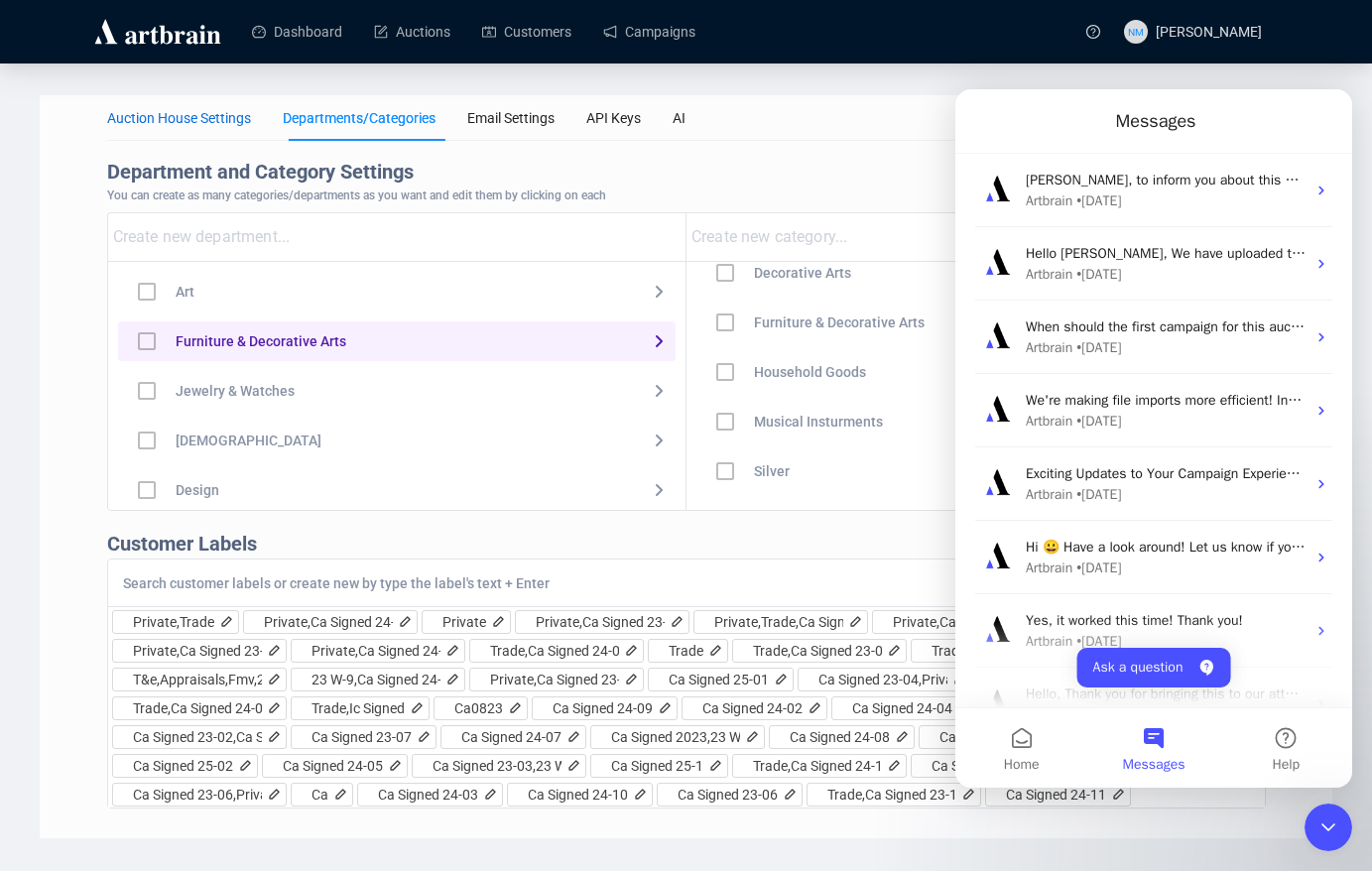 click on "Auction House Settings" at bounding box center [179, 118] 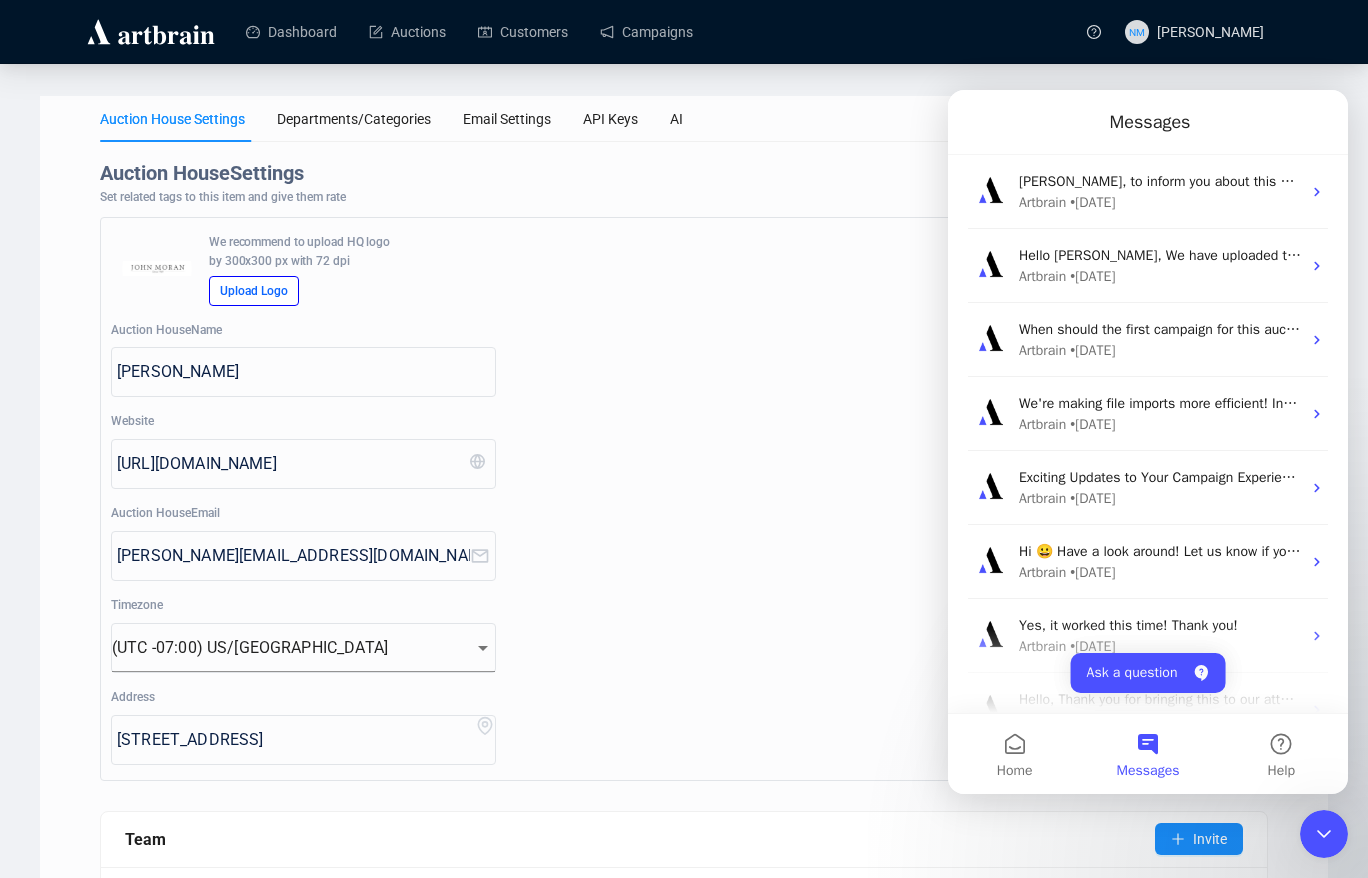 click 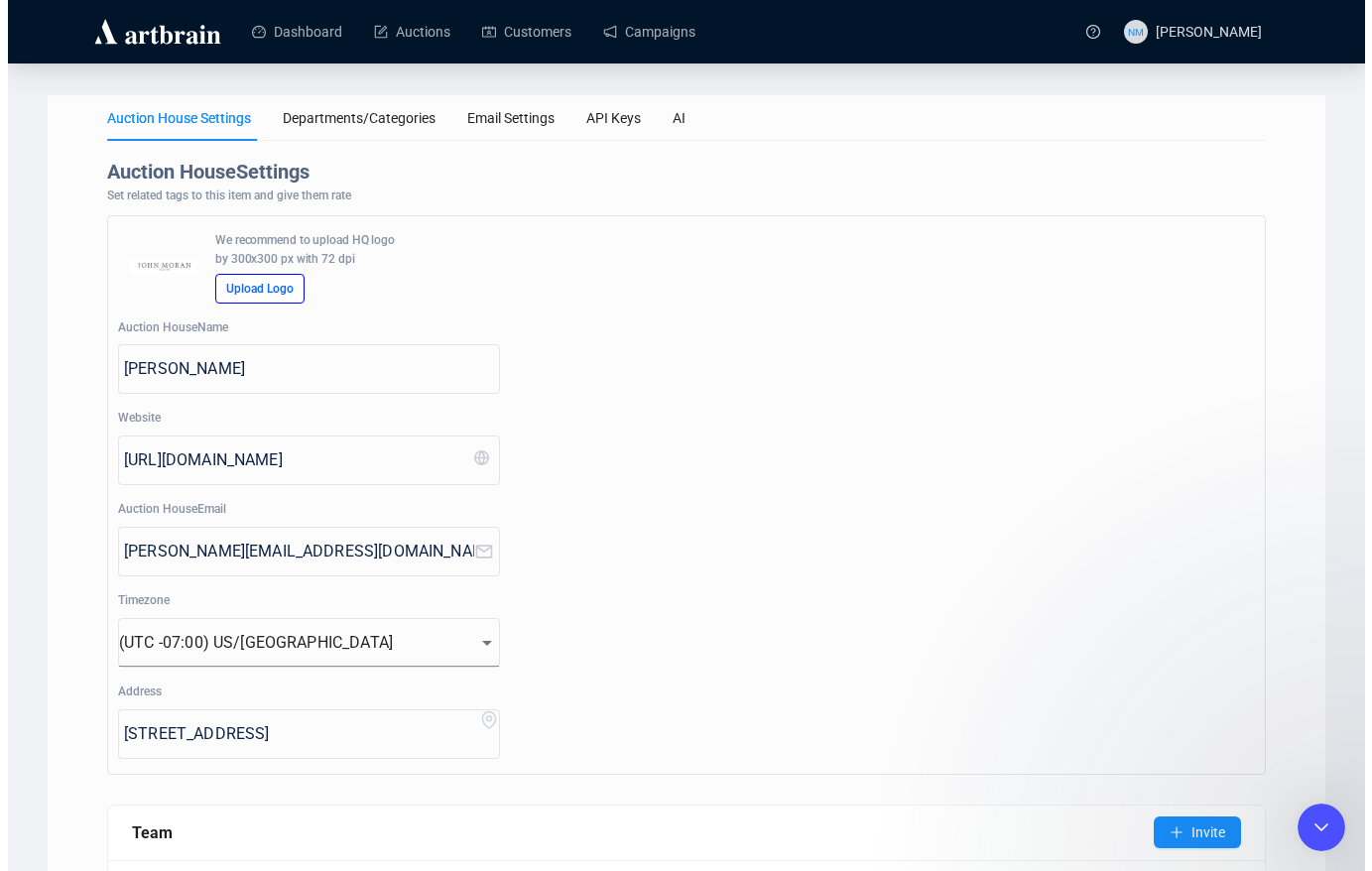 scroll, scrollTop: 0, scrollLeft: 0, axis: both 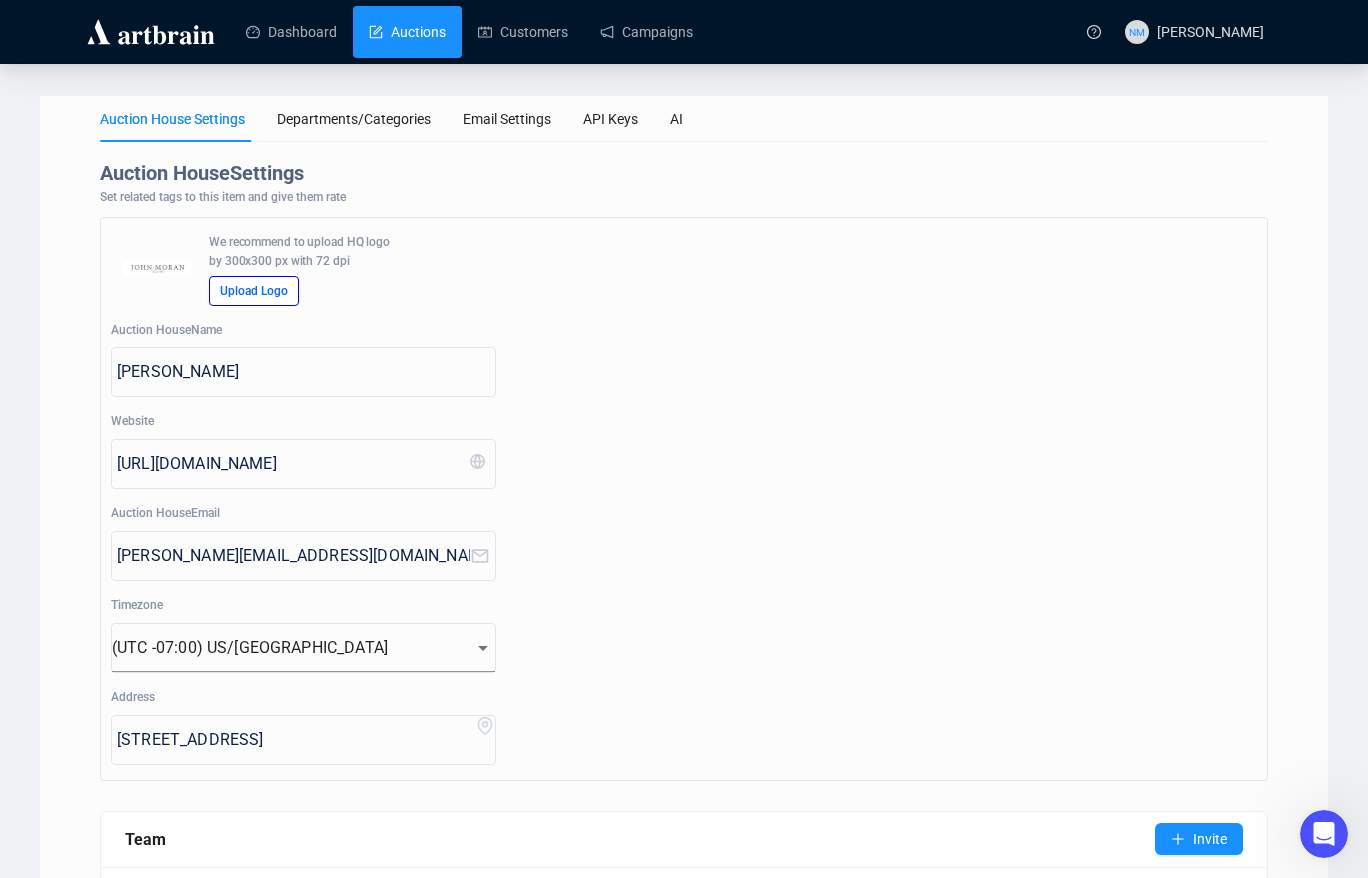 click on "Auctions" at bounding box center (407, 32) 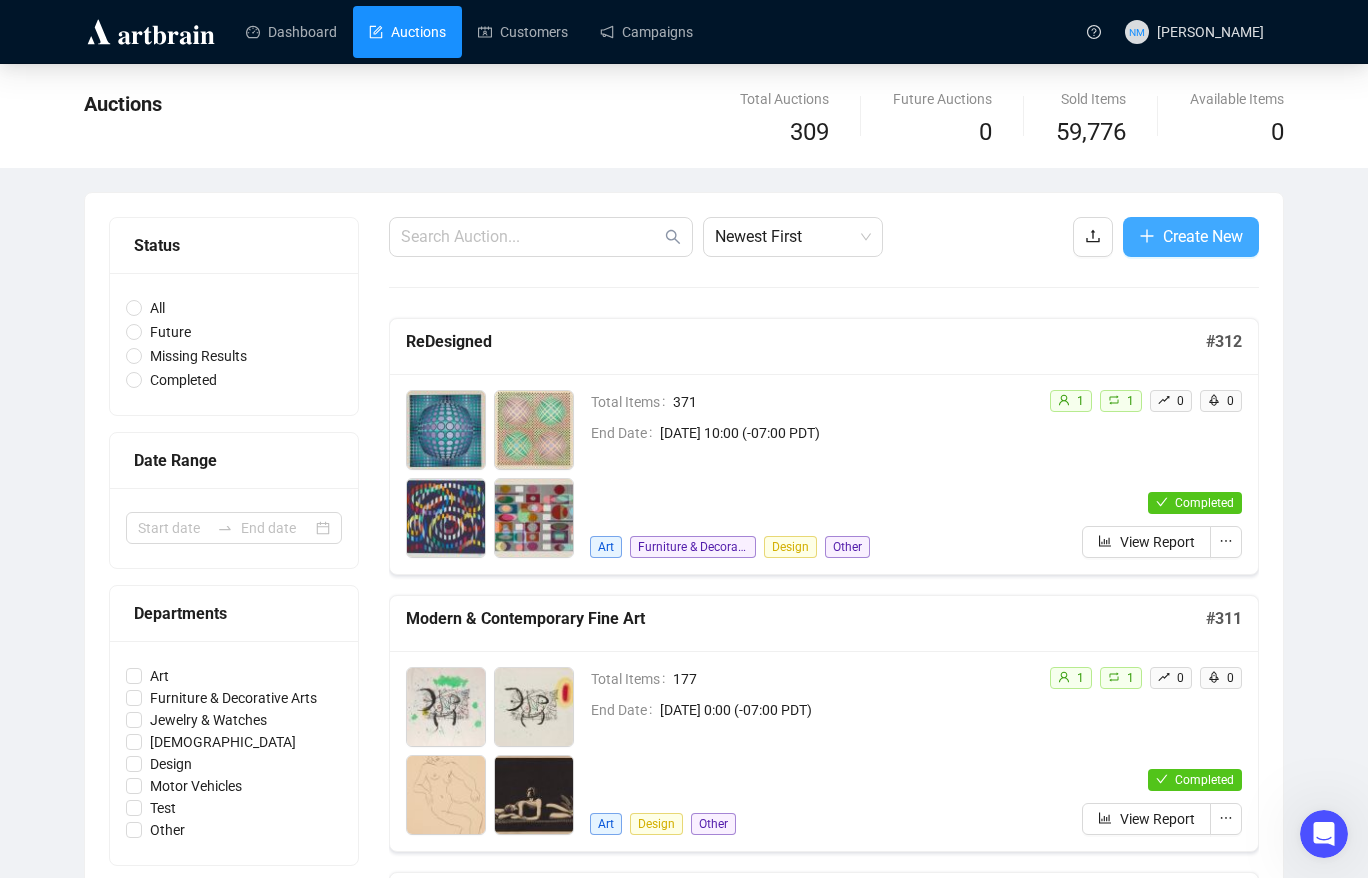 click on "Create New" at bounding box center (1203, 236) 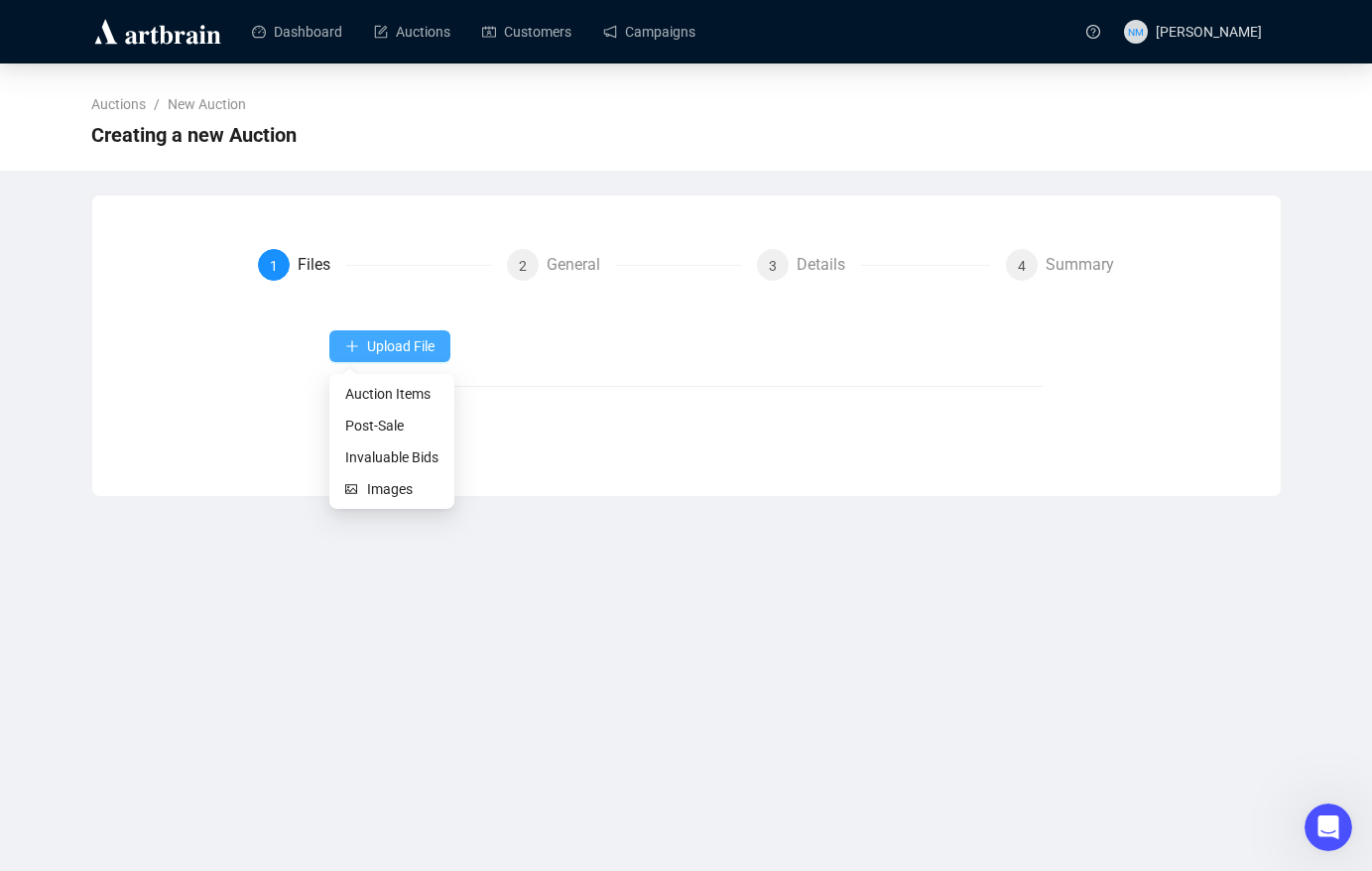 click on "Upload File" at bounding box center (401, 346) 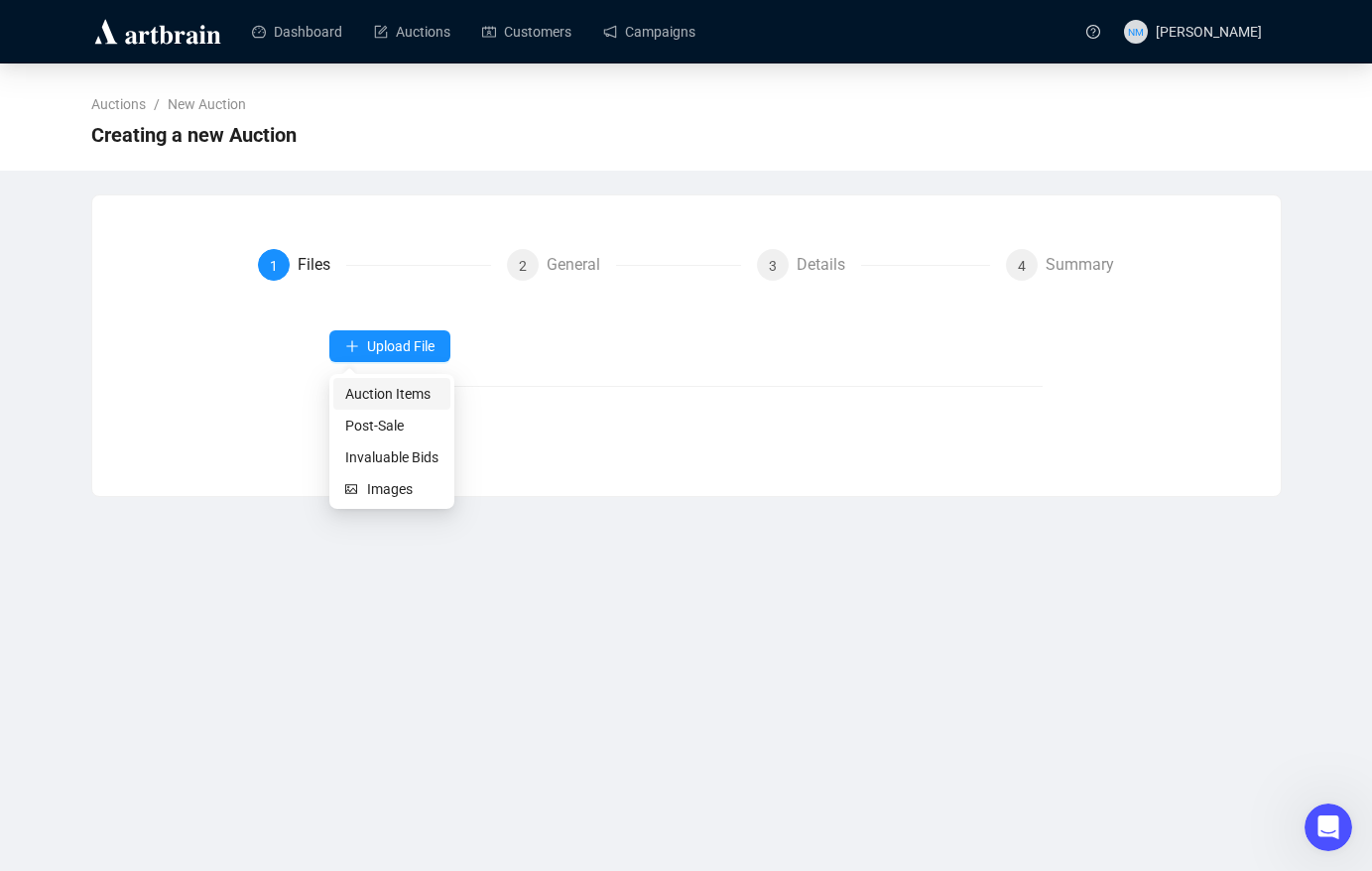 click on "Auction Items" at bounding box center [392, 394] 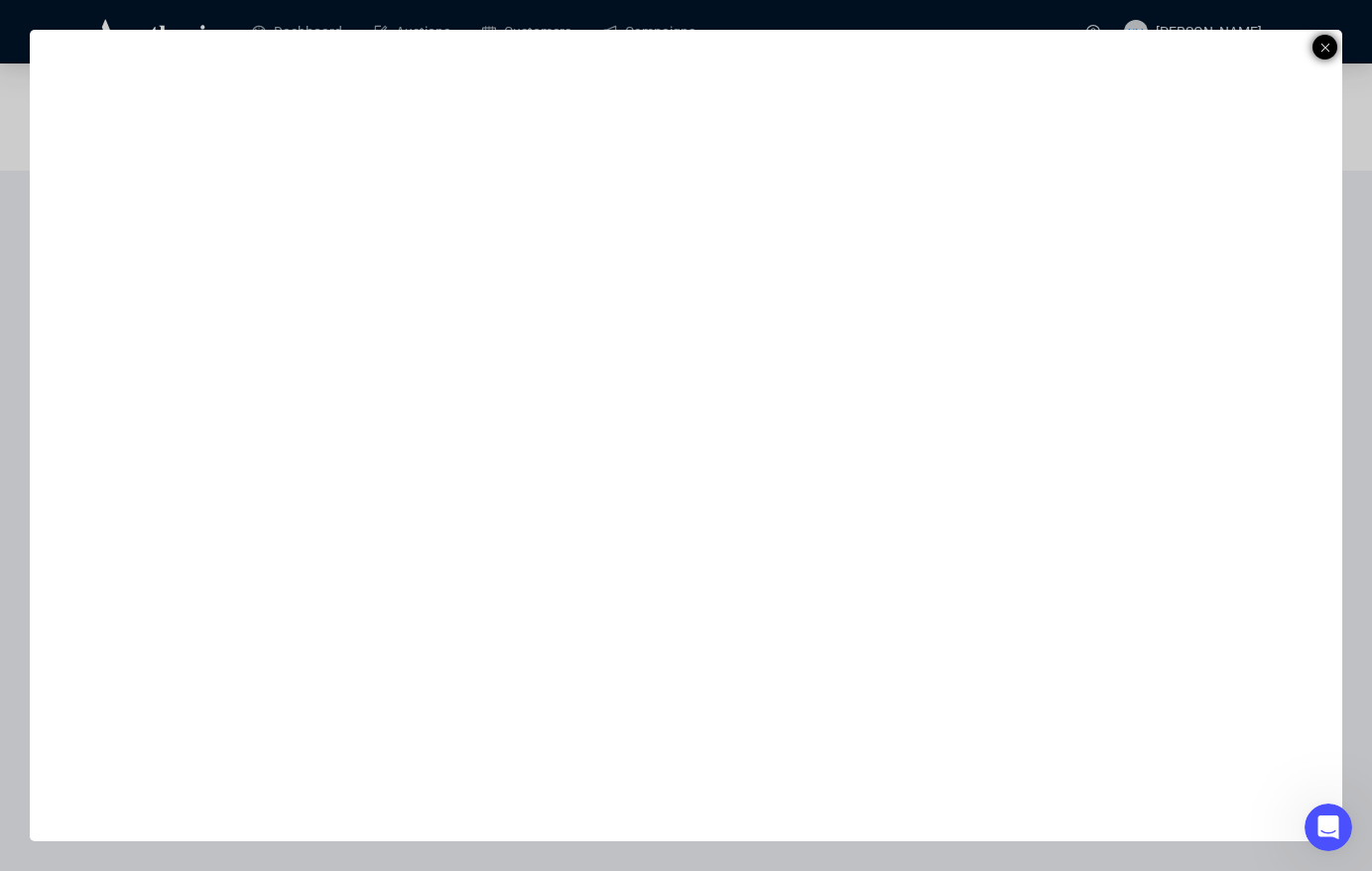 click 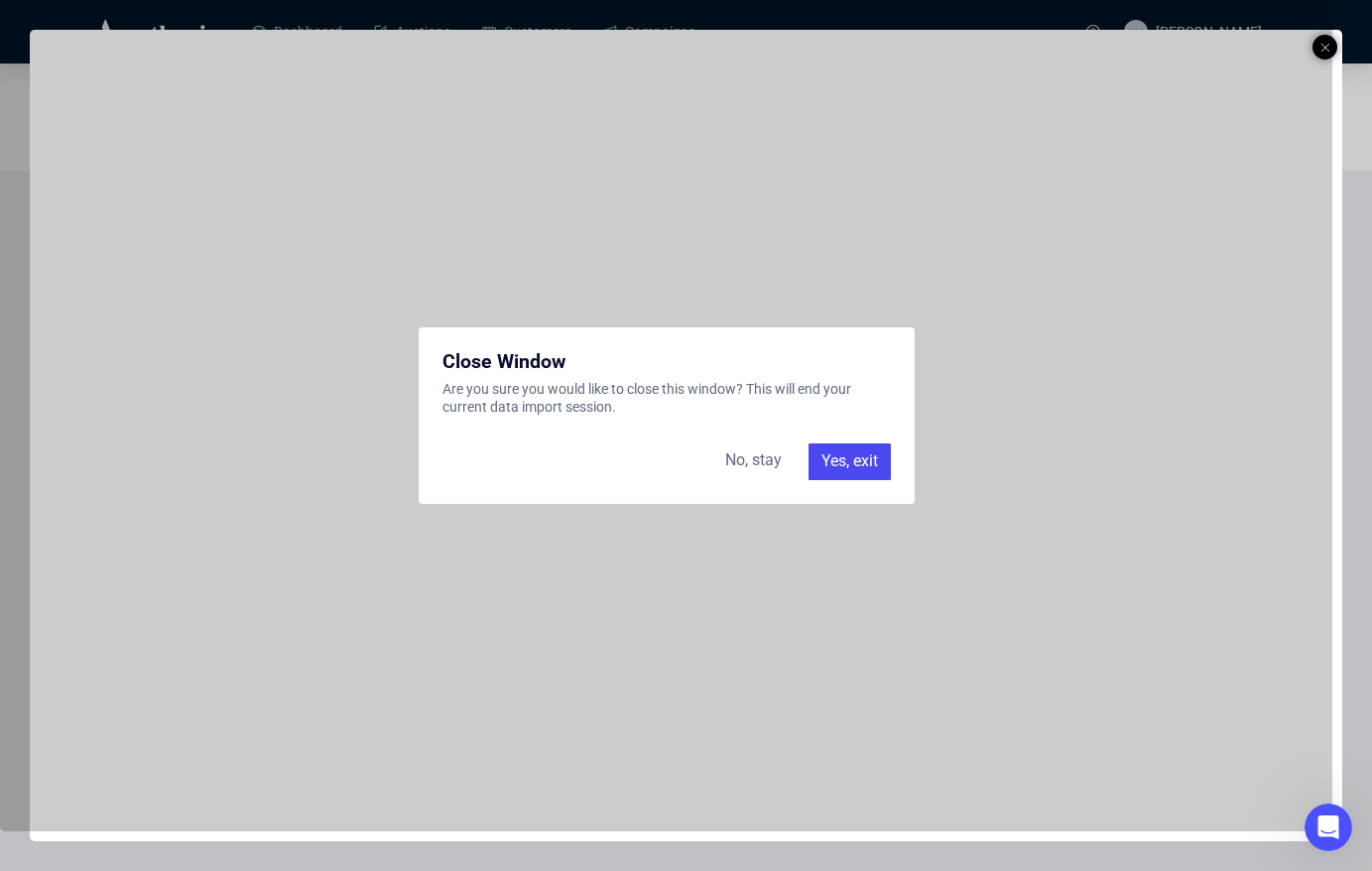 click on "Yes, exit" at bounding box center (849, 461) 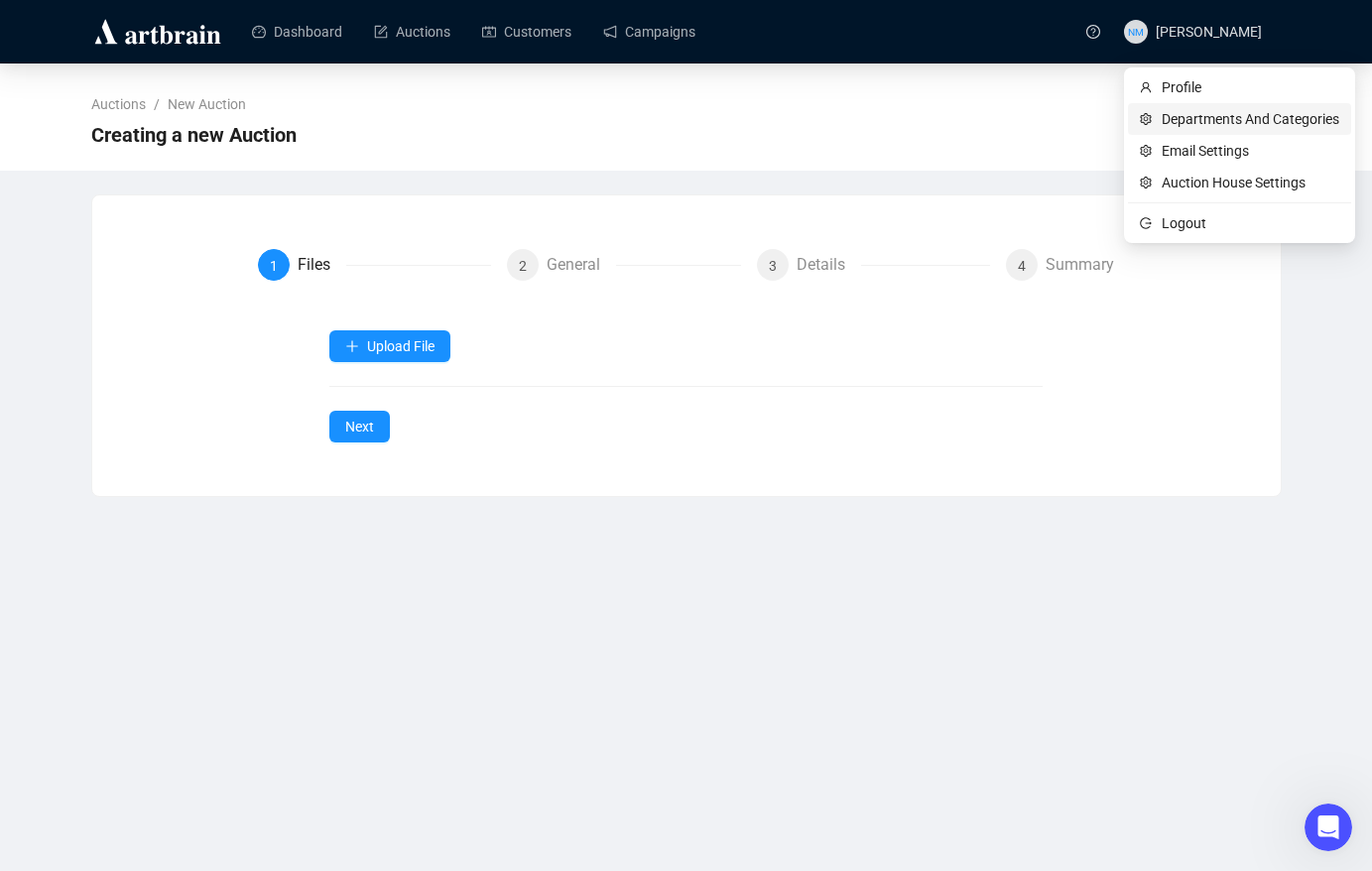 click on "Departments And Categories" at bounding box center [1250, 119] 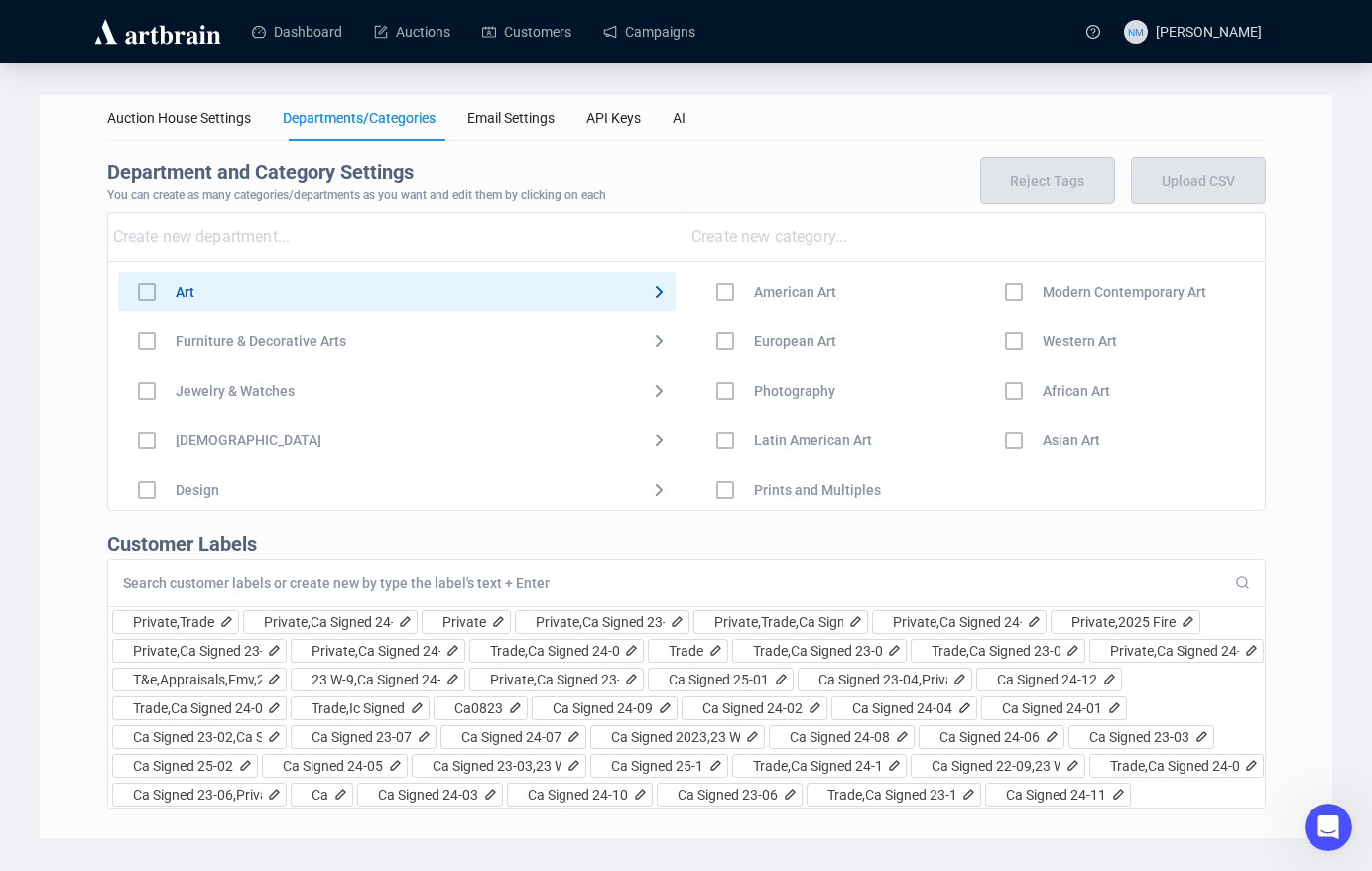 click on "Jewelry & Watches" at bounding box center [397, 391] 